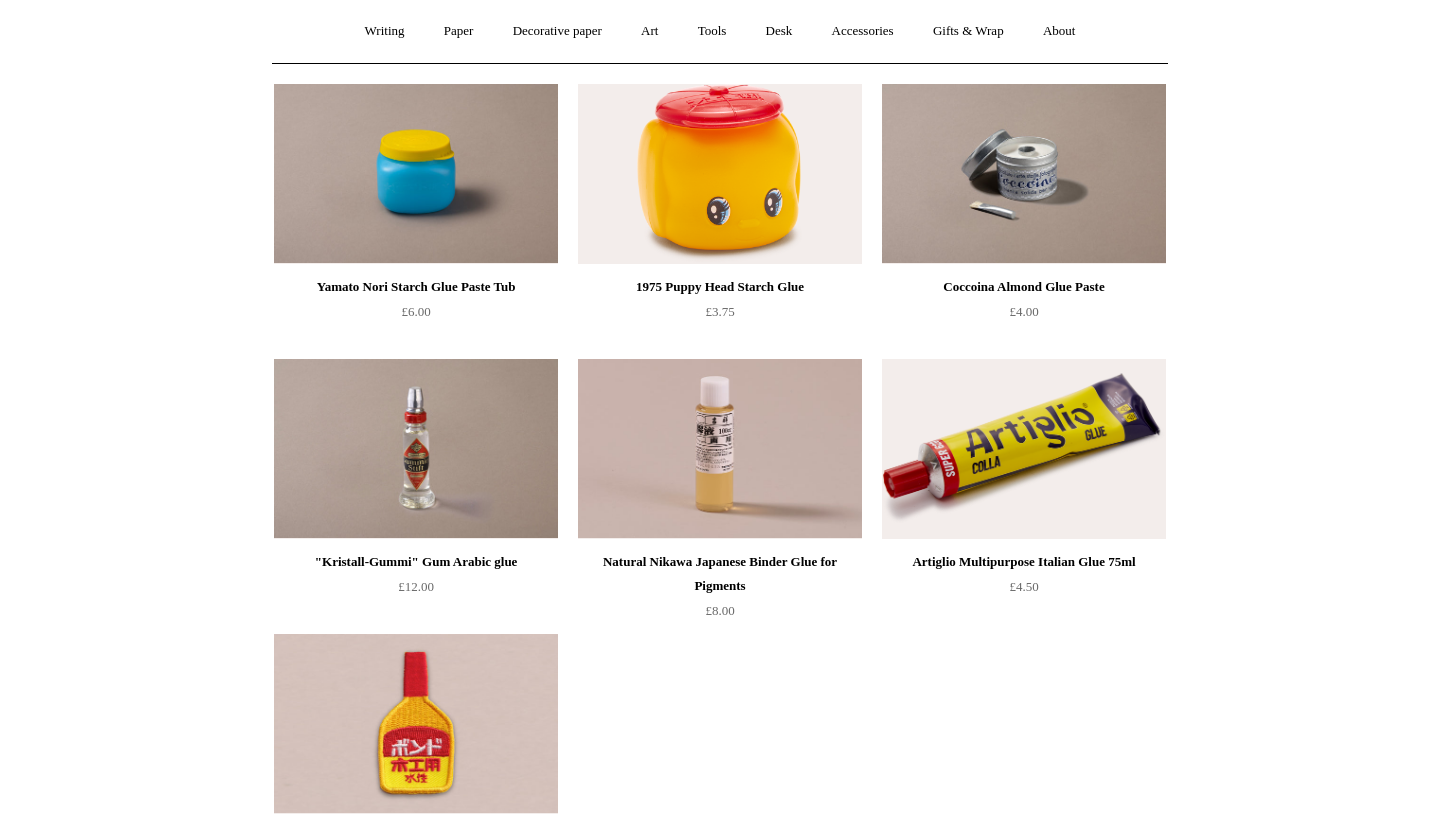 scroll, scrollTop: 154, scrollLeft: 0, axis: vertical 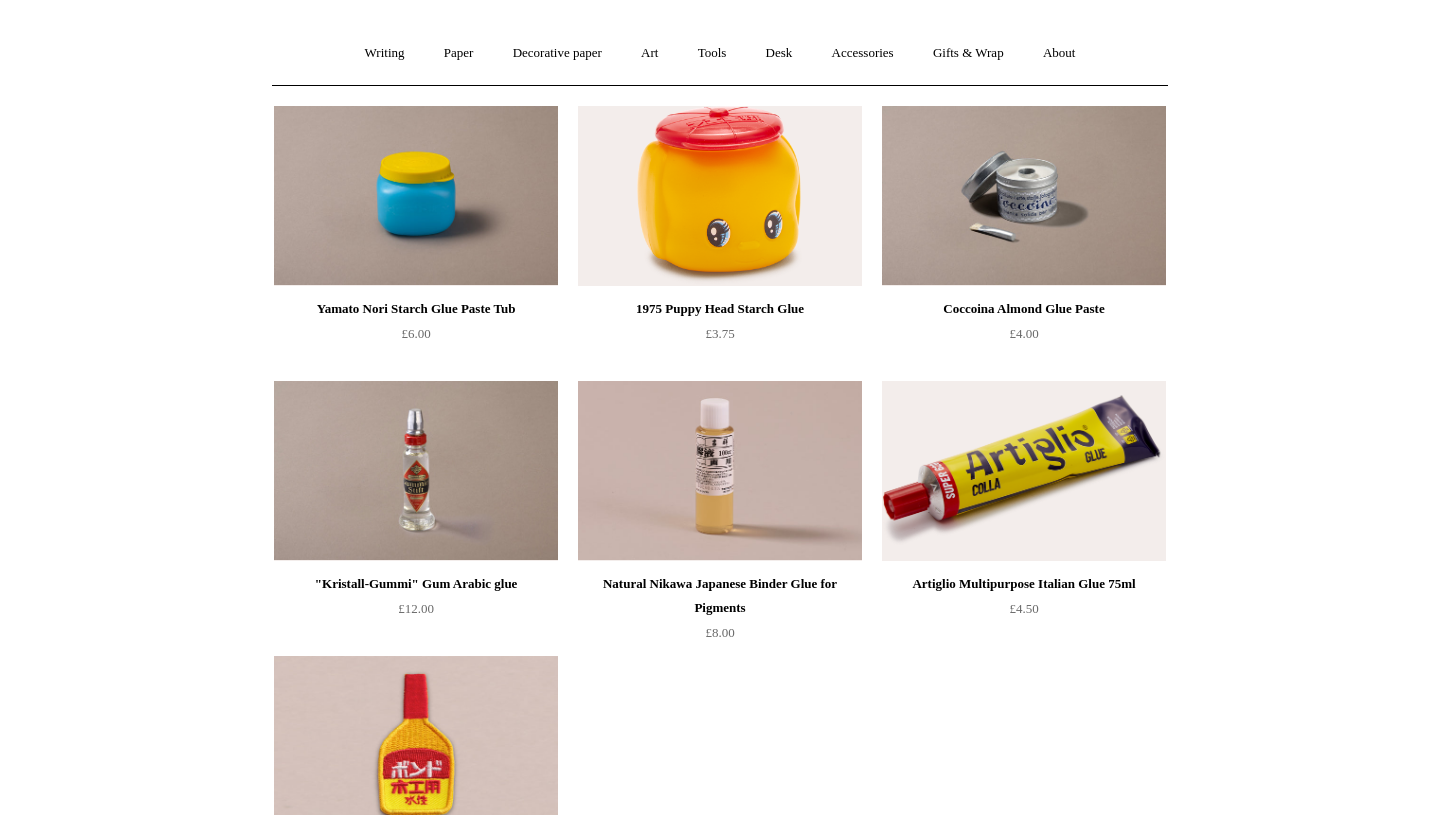 click at bounding box center [1024, 196] 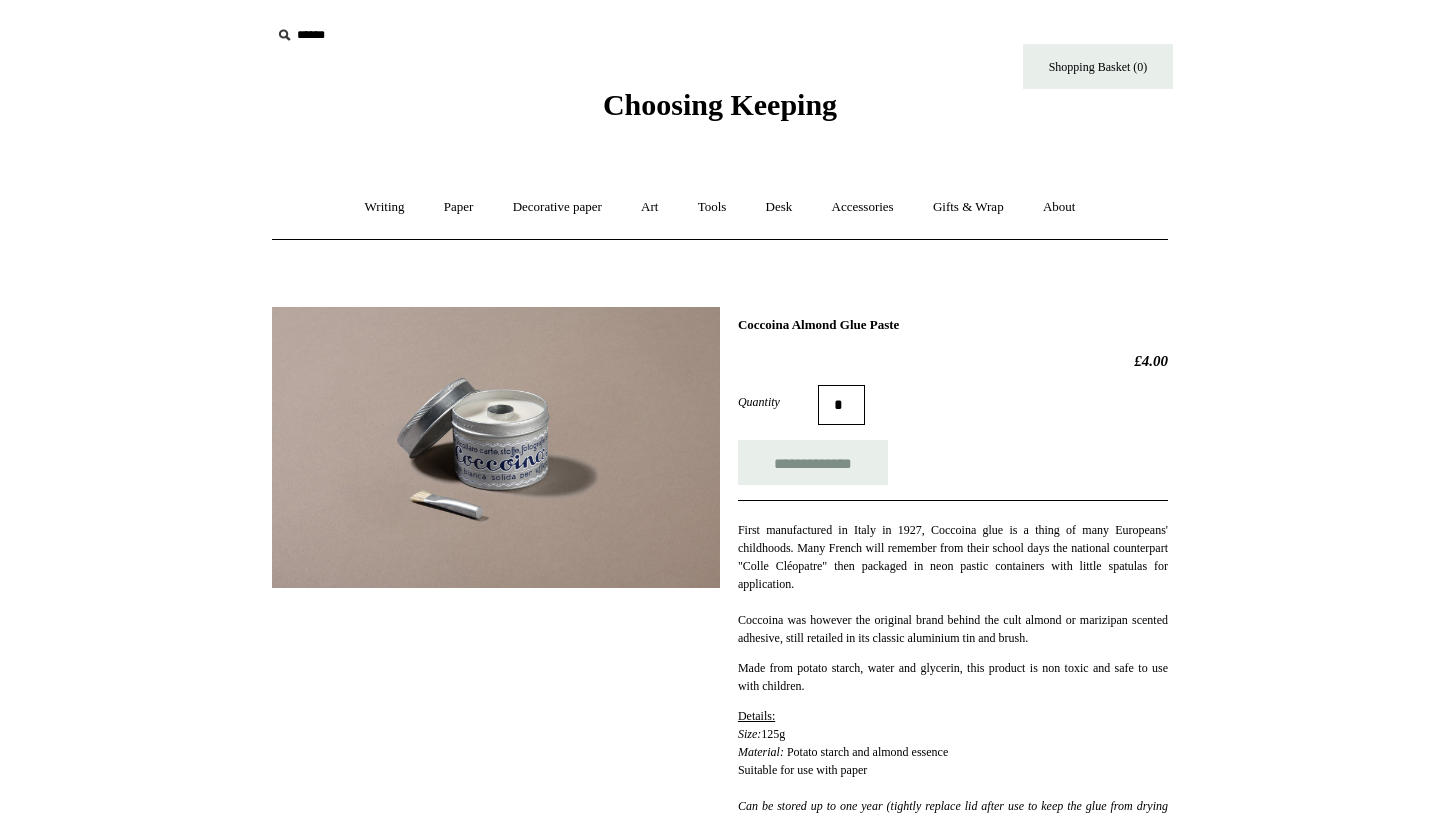 scroll, scrollTop: 0, scrollLeft: 0, axis: both 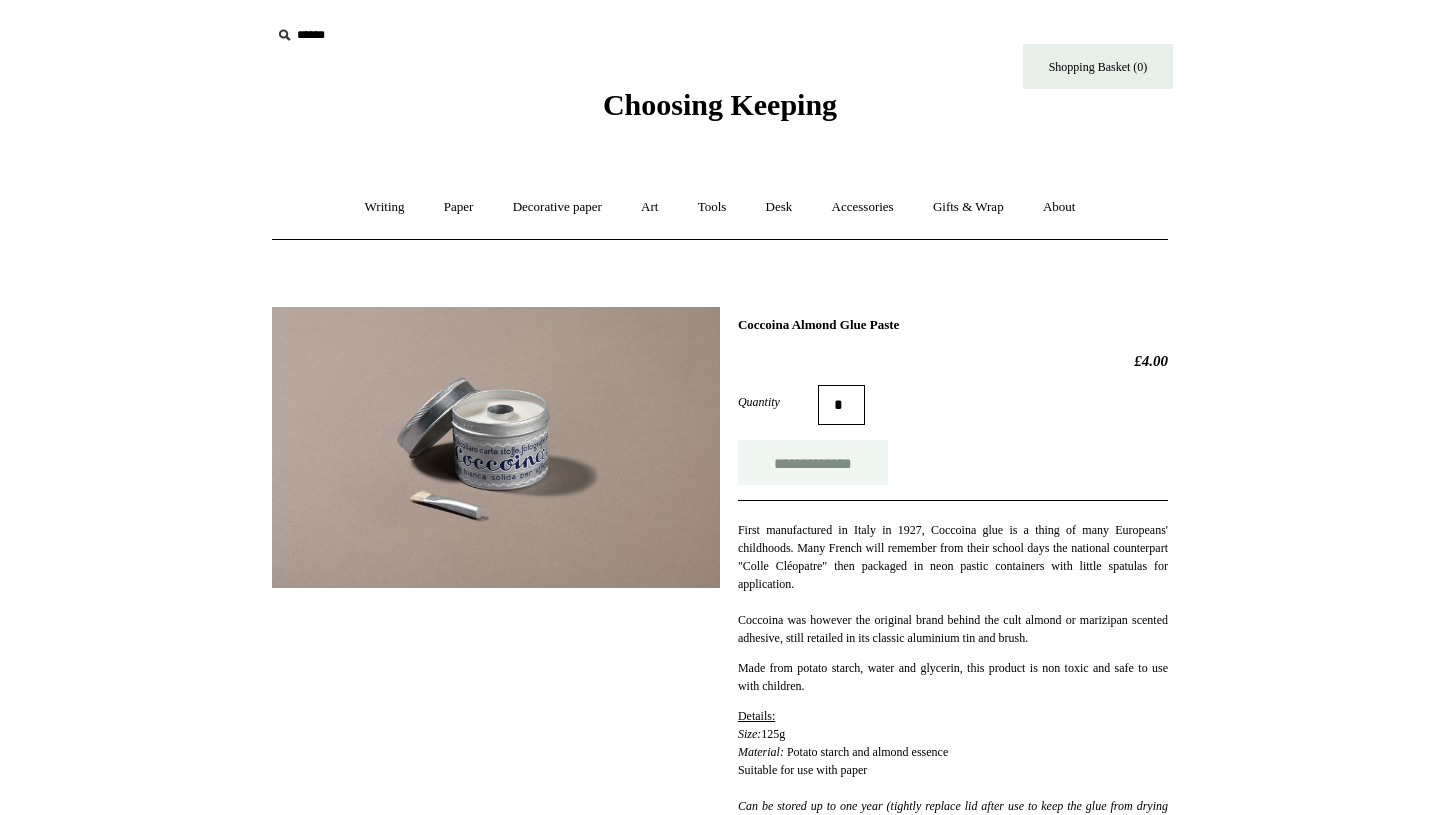 click on "**********" at bounding box center [813, 462] 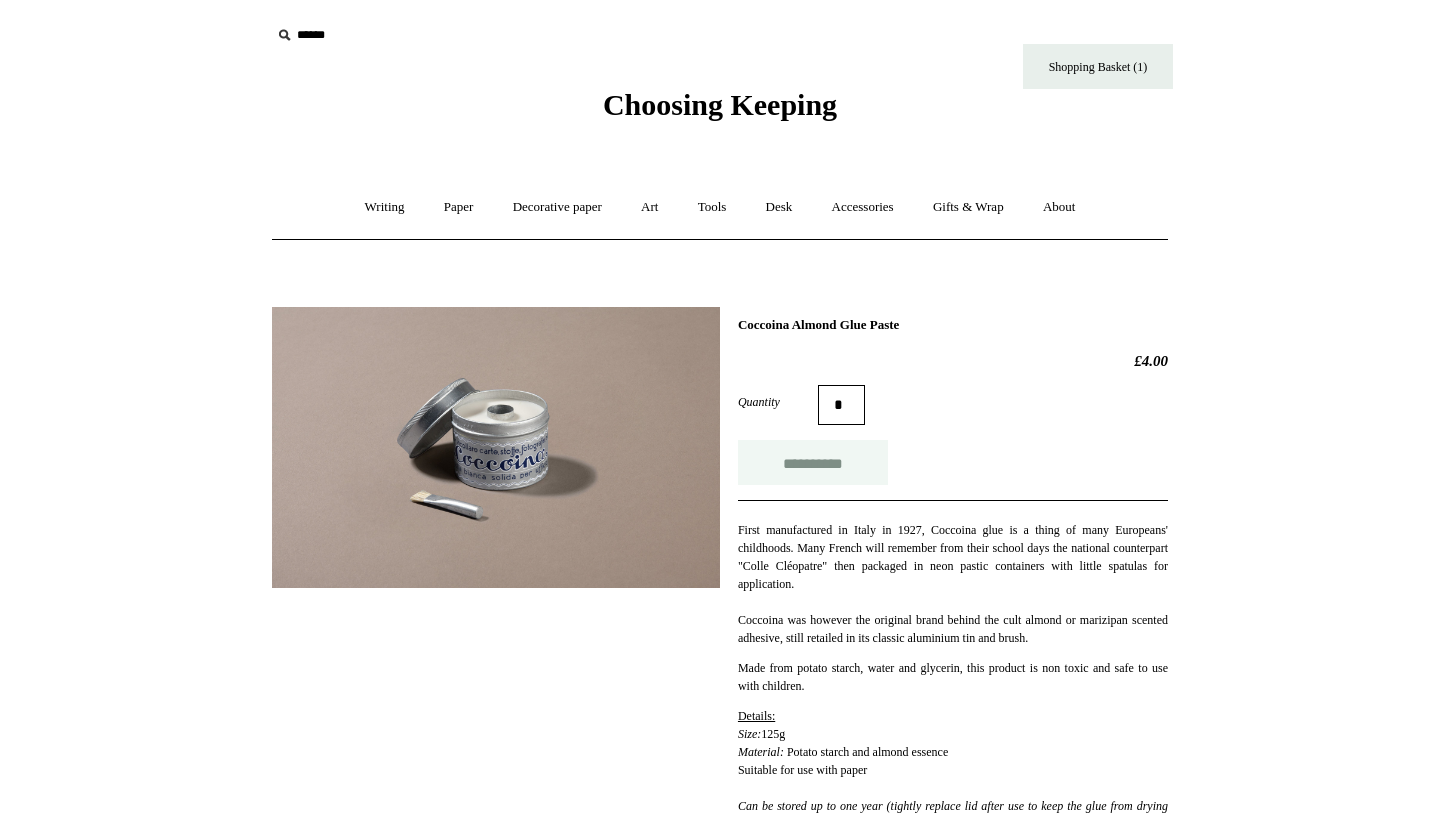 type on "**********" 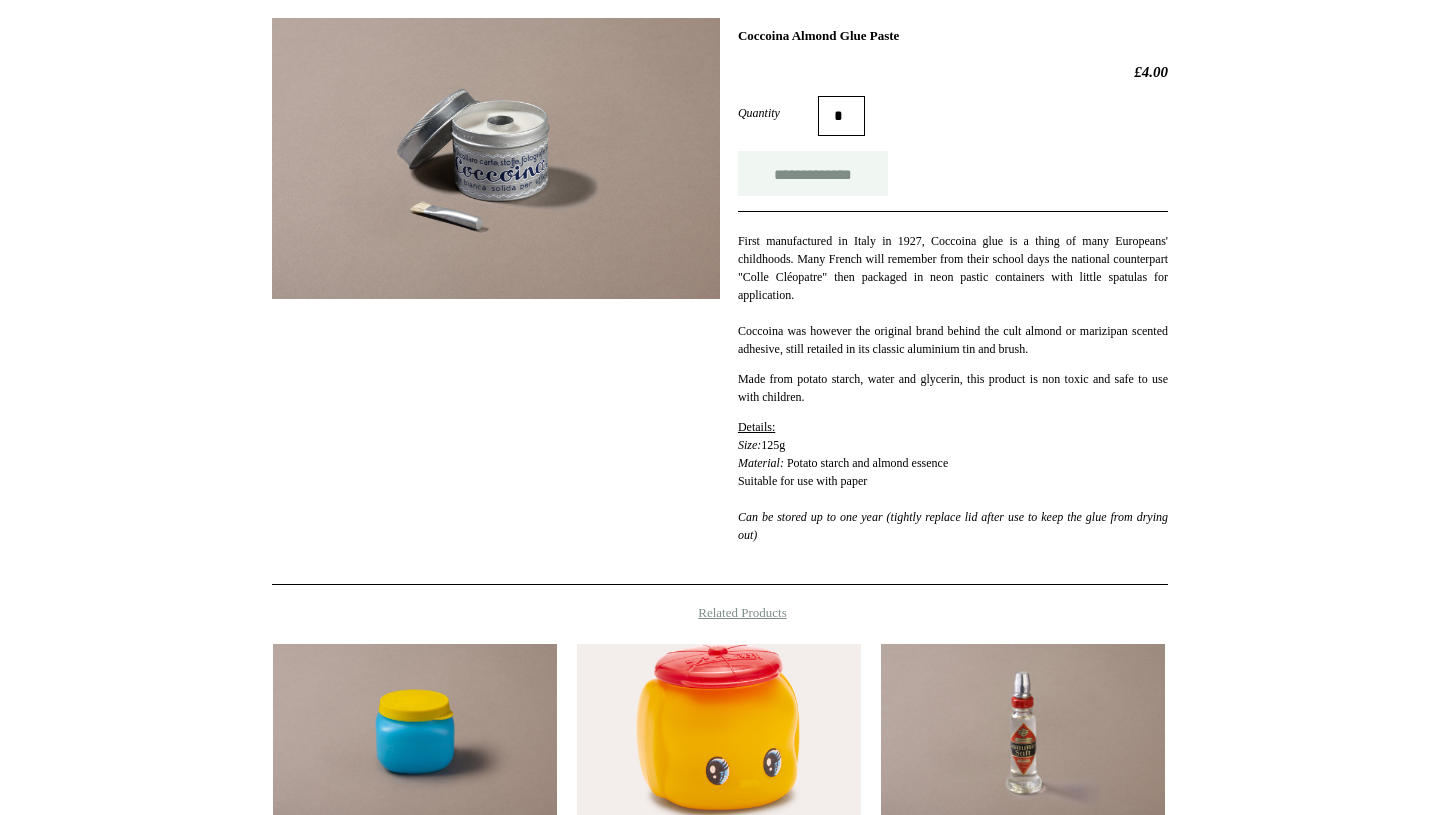 scroll, scrollTop: 0, scrollLeft: 0, axis: both 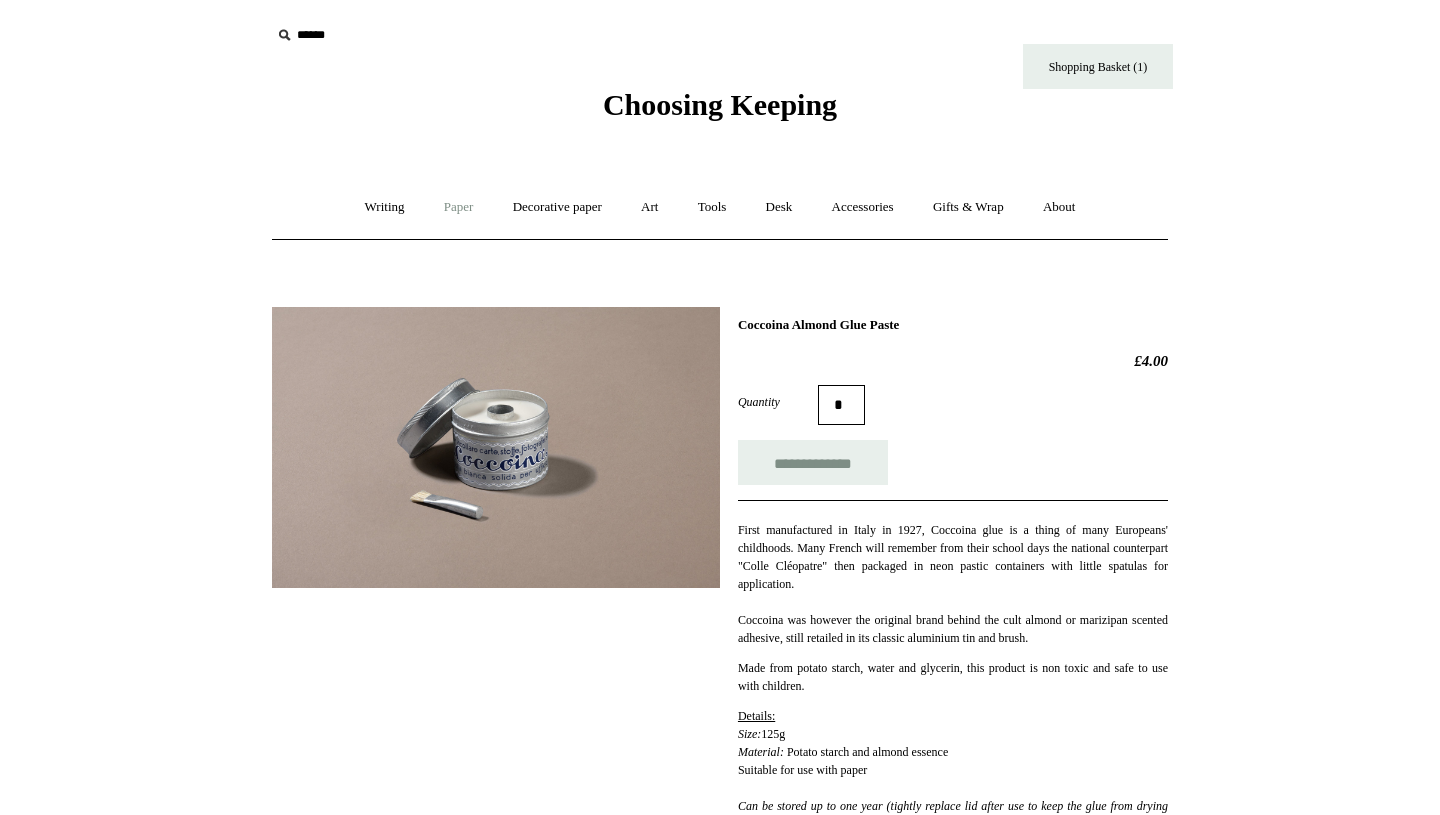 click on "Paper +" at bounding box center (459, 207) 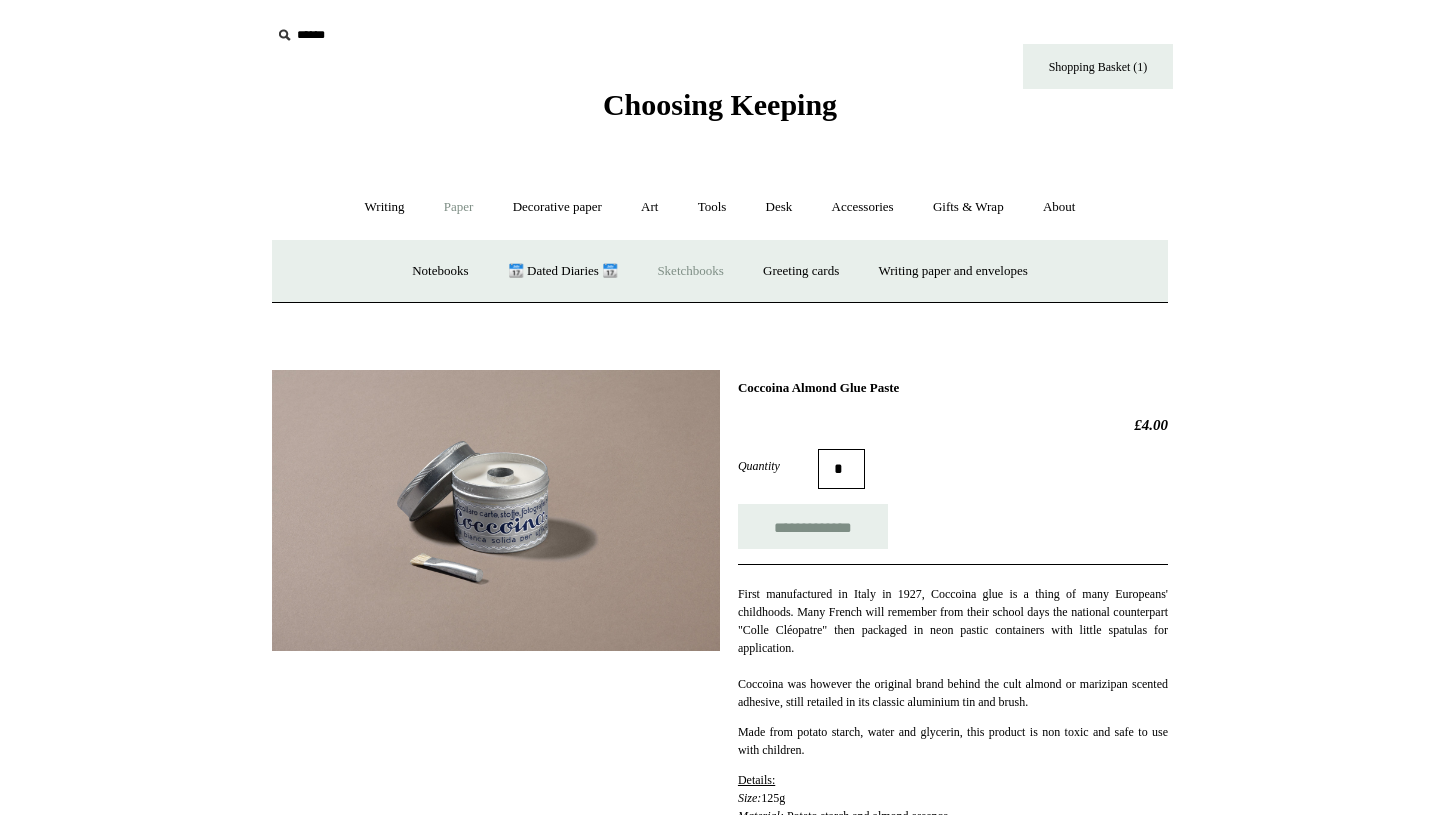 click on "Sketchbooks +" at bounding box center [690, 271] 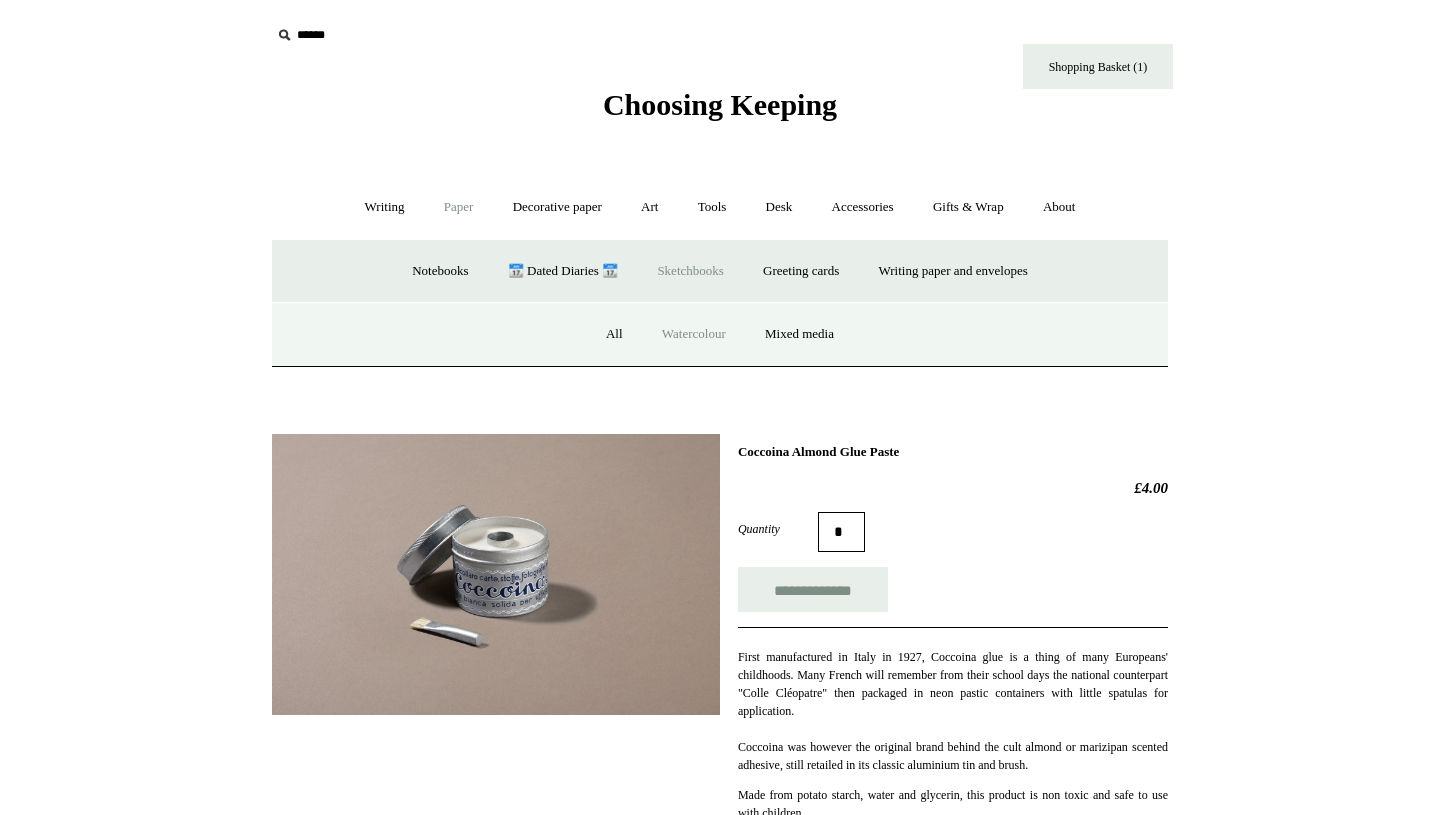 click on "Watercolour" at bounding box center (694, 334) 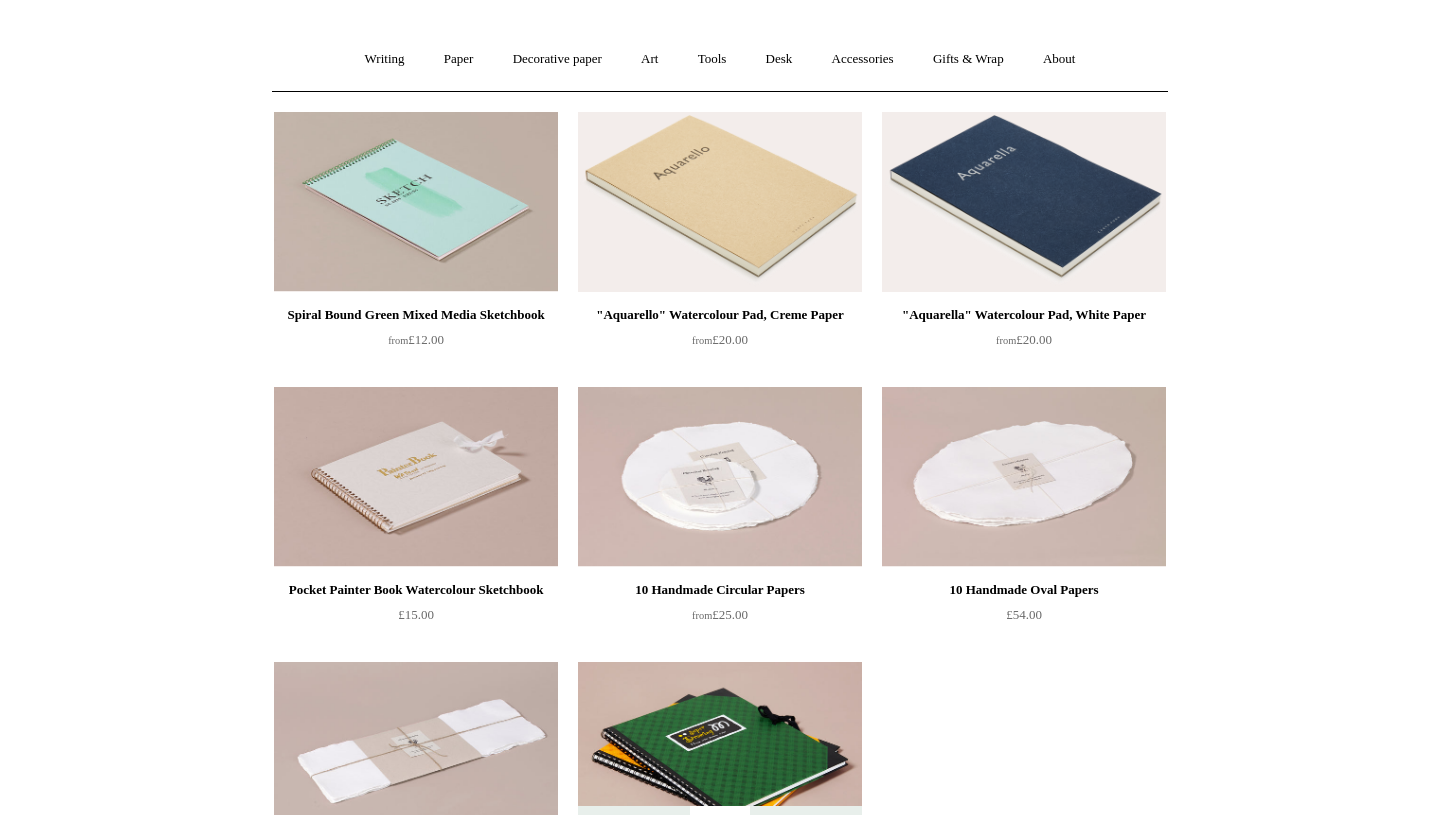 scroll, scrollTop: 0, scrollLeft: 0, axis: both 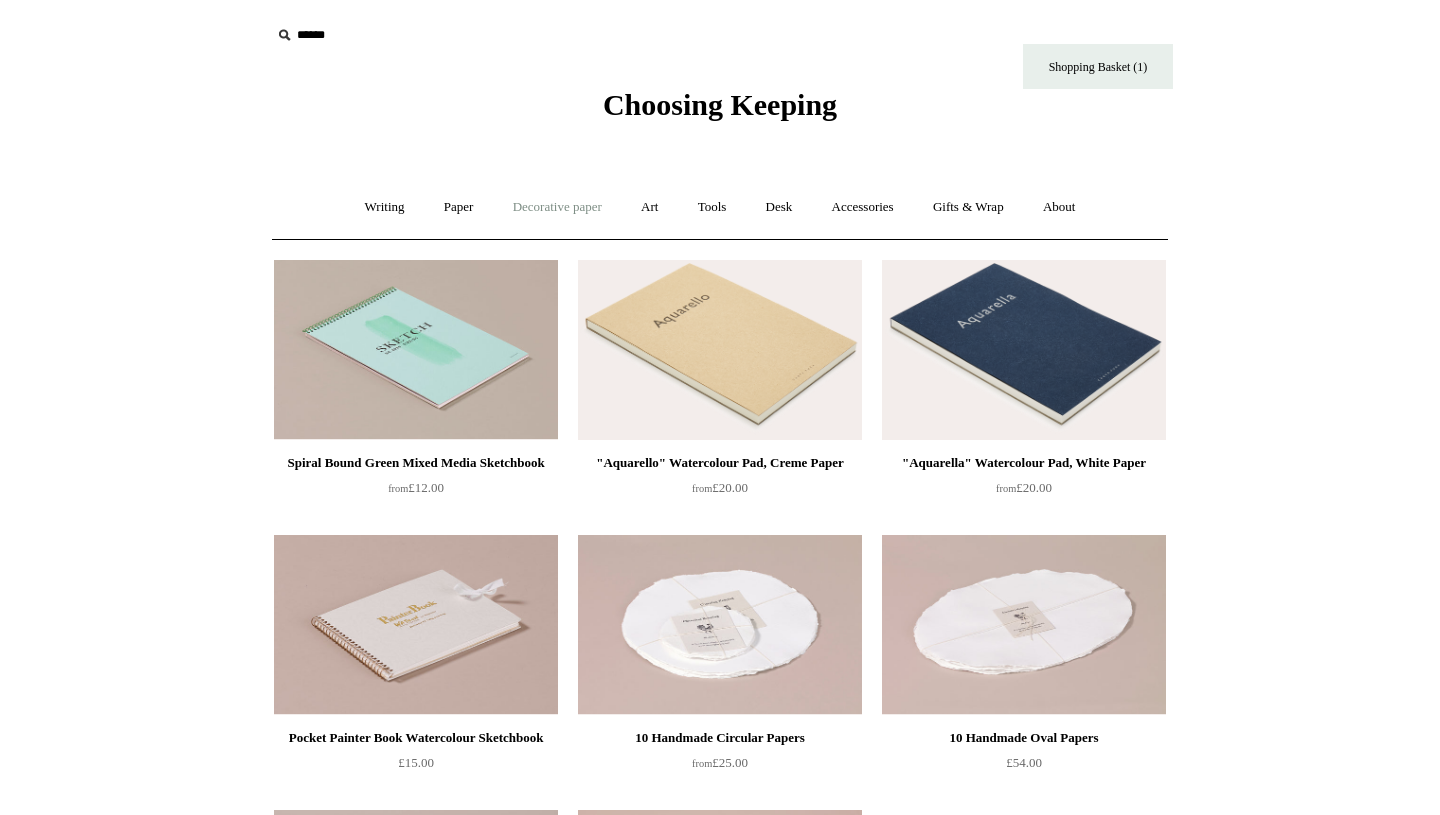 click on "Decorative paper +" at bounding box center (557, 207) 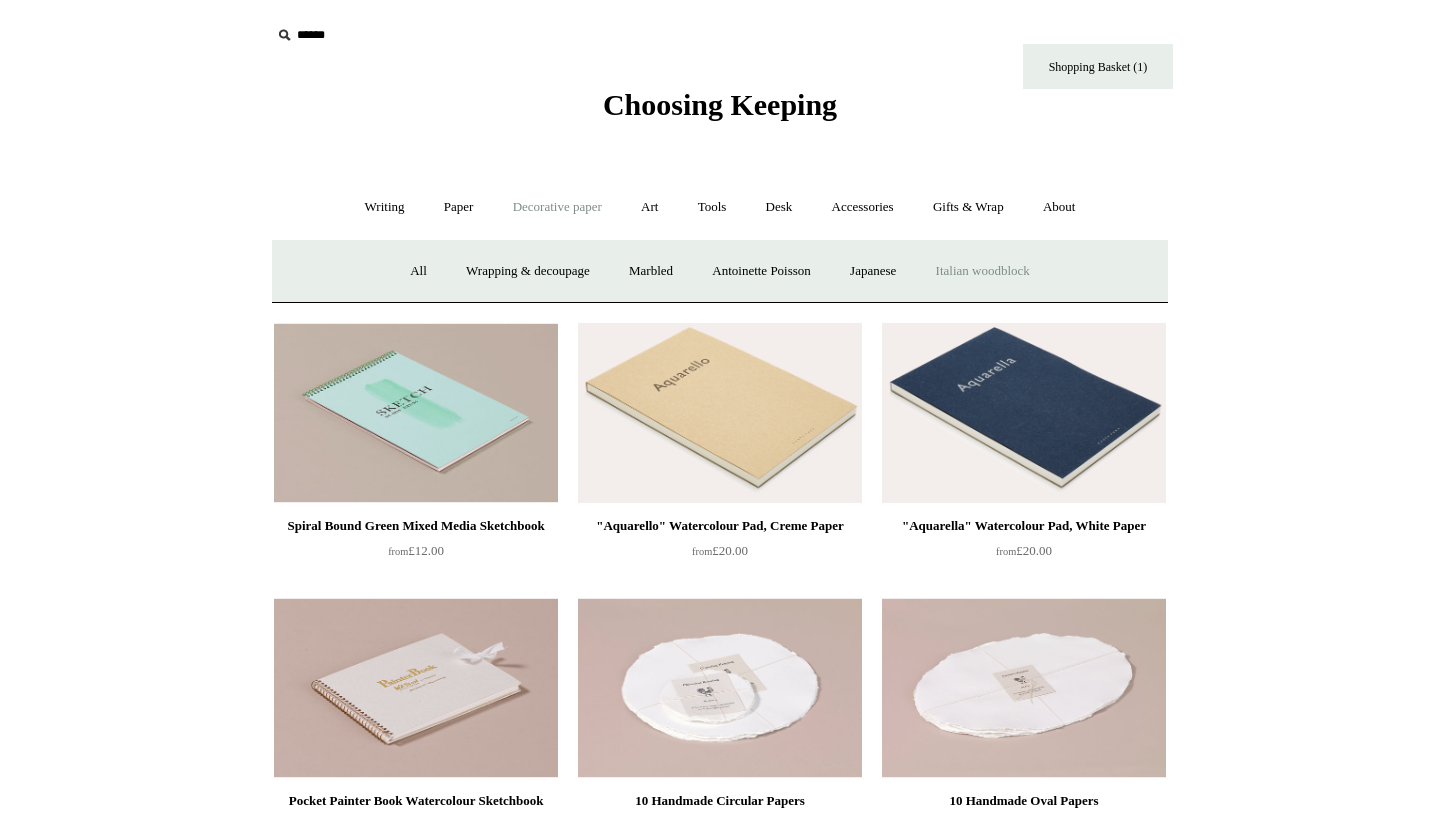 click on "Italian woodblock" at bounding box center (983, 271) 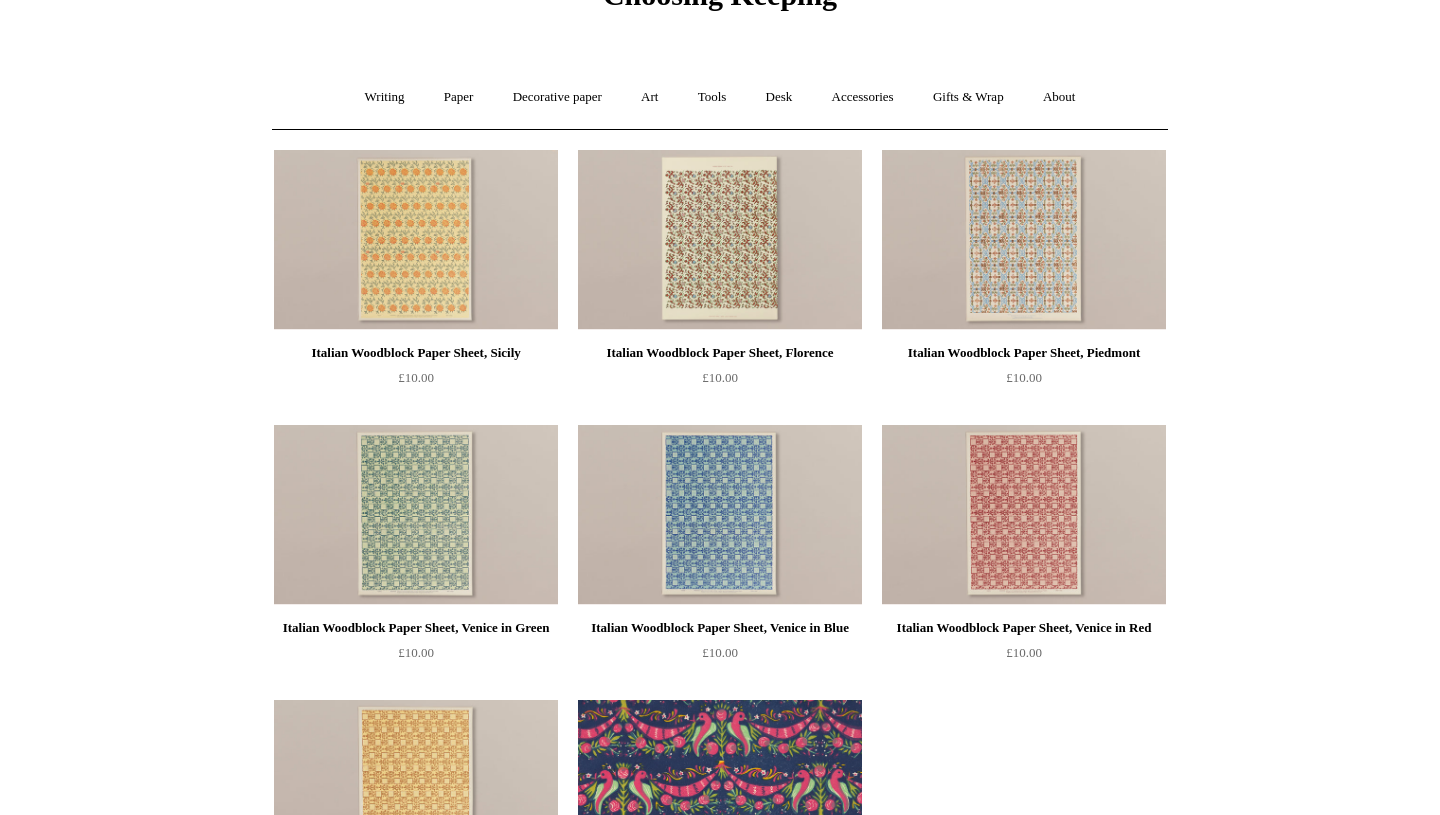 scroll, scrollTop: 0, scrollLeft: 0, axis: both 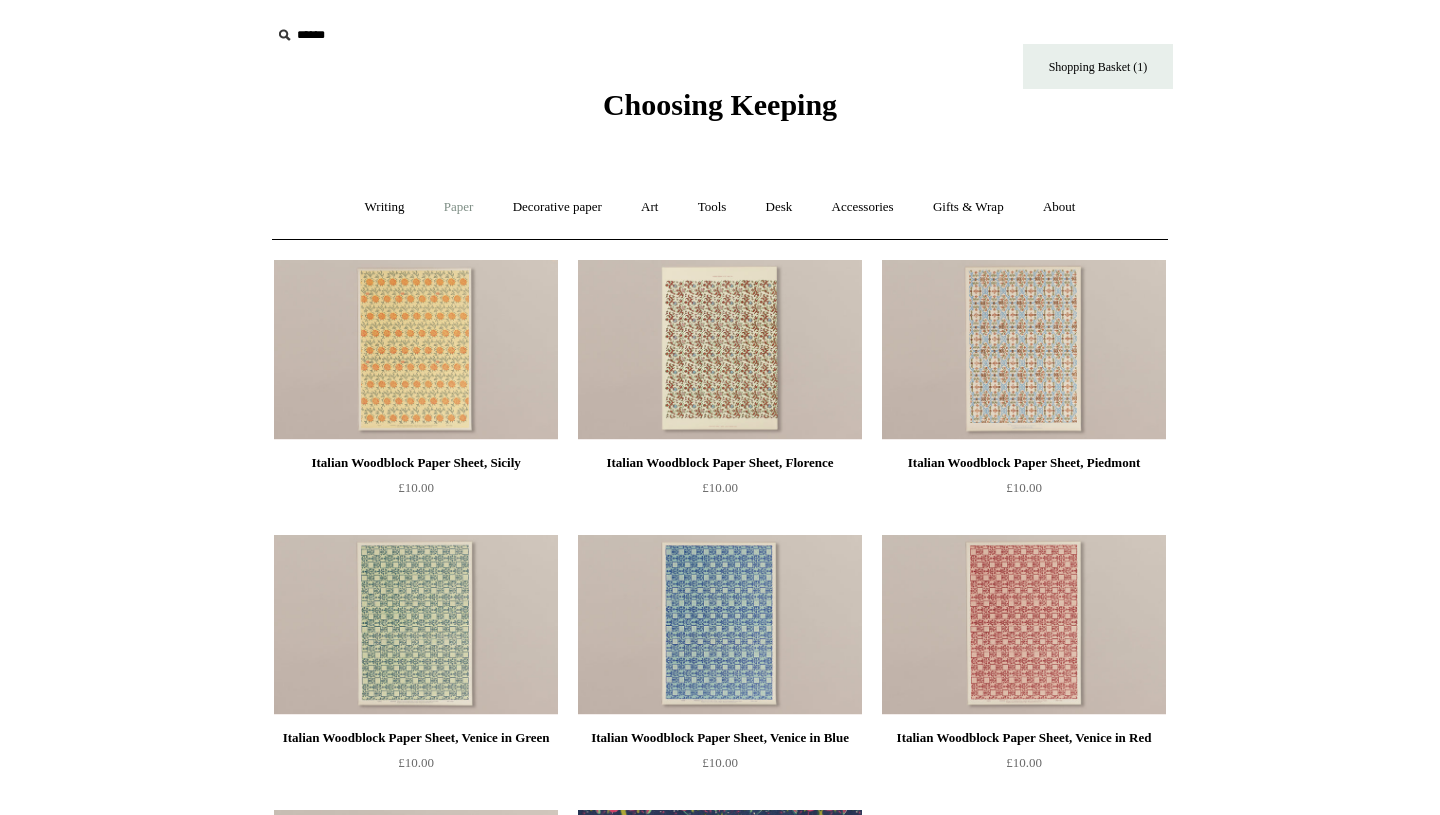 click on "Paper +" at bounding box center (459, 207) 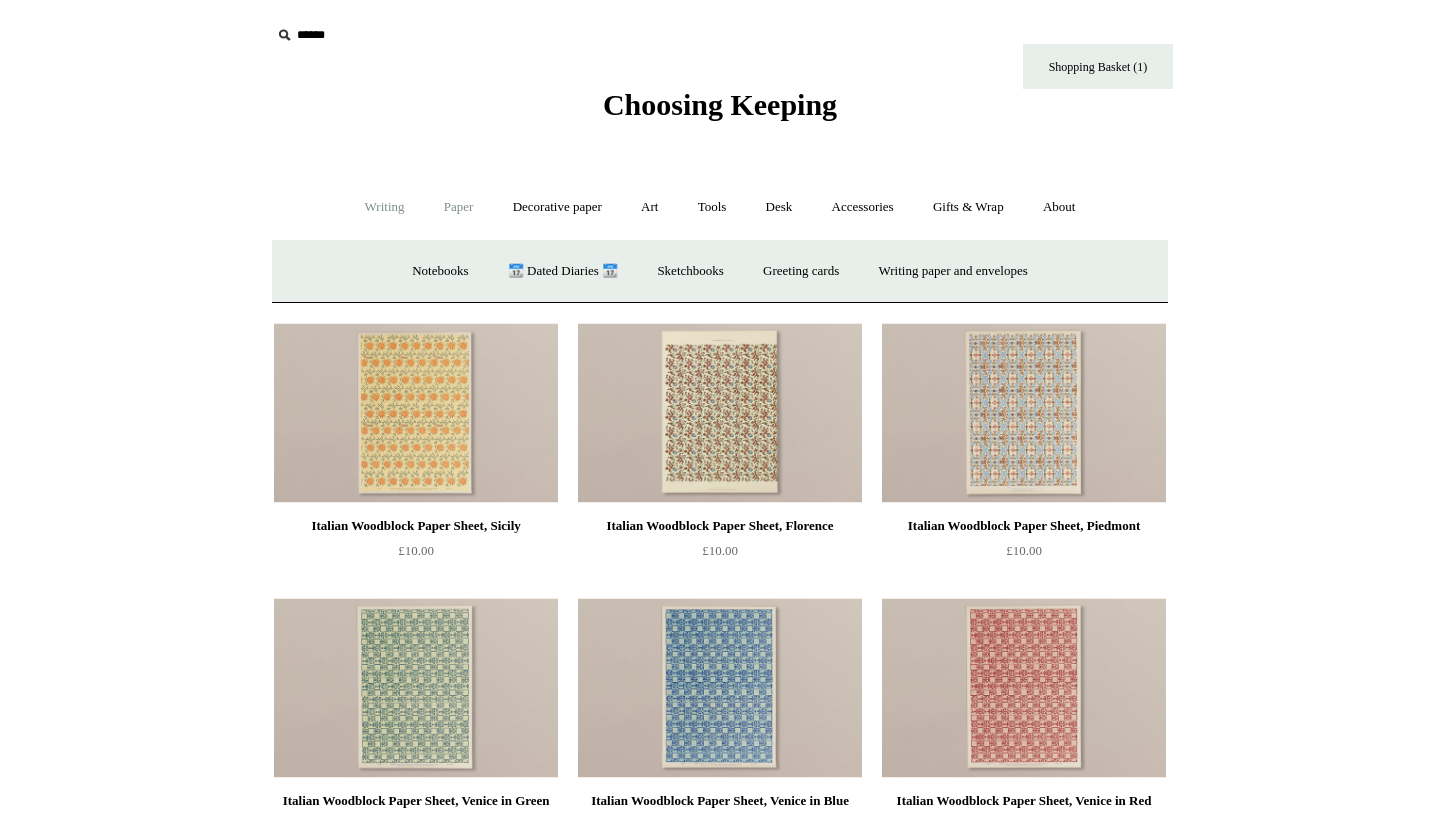 click on "Writing +" at bounding box center [385, 207] 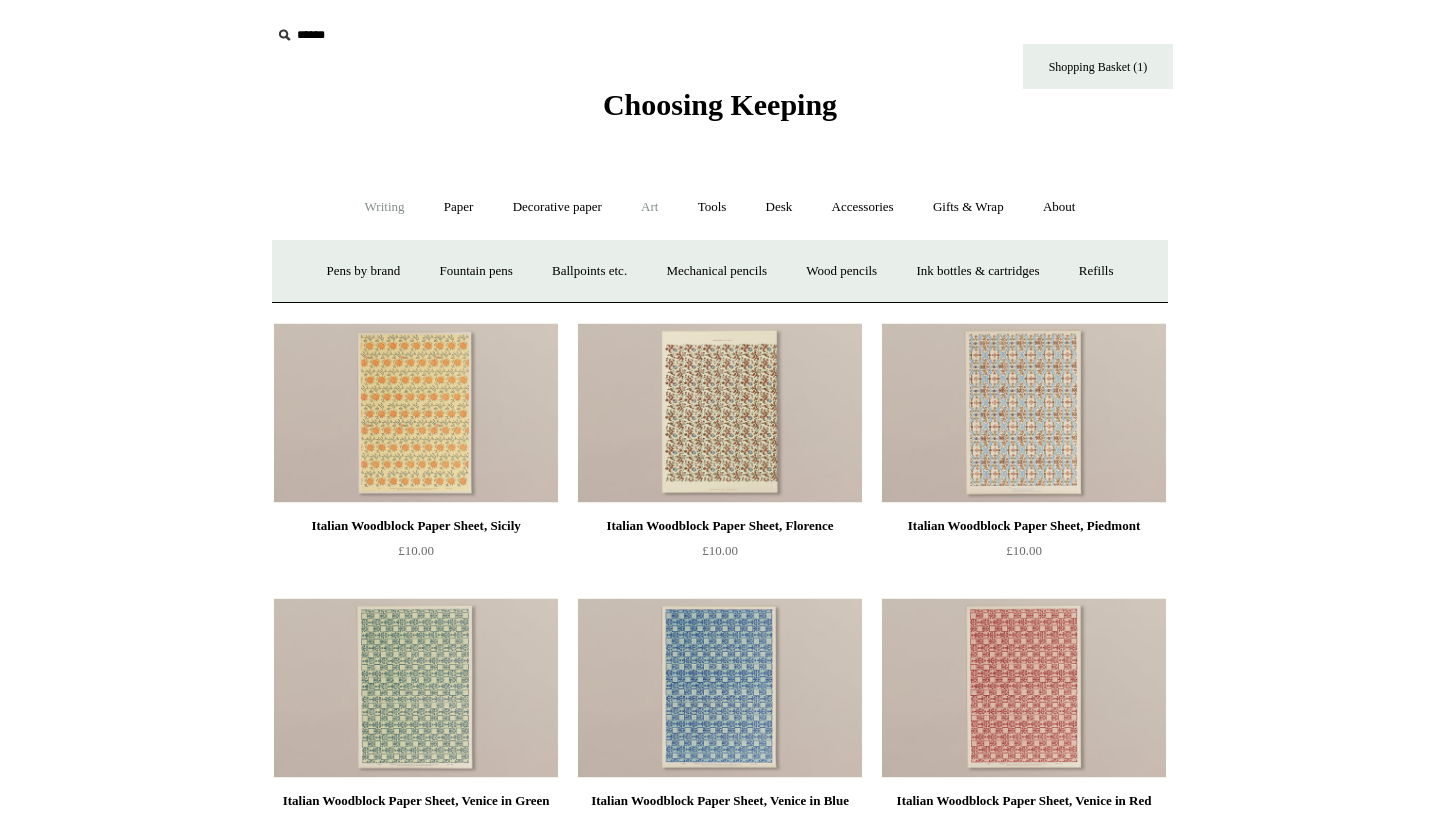 click on "Art +" at bounding box center [649, 207] 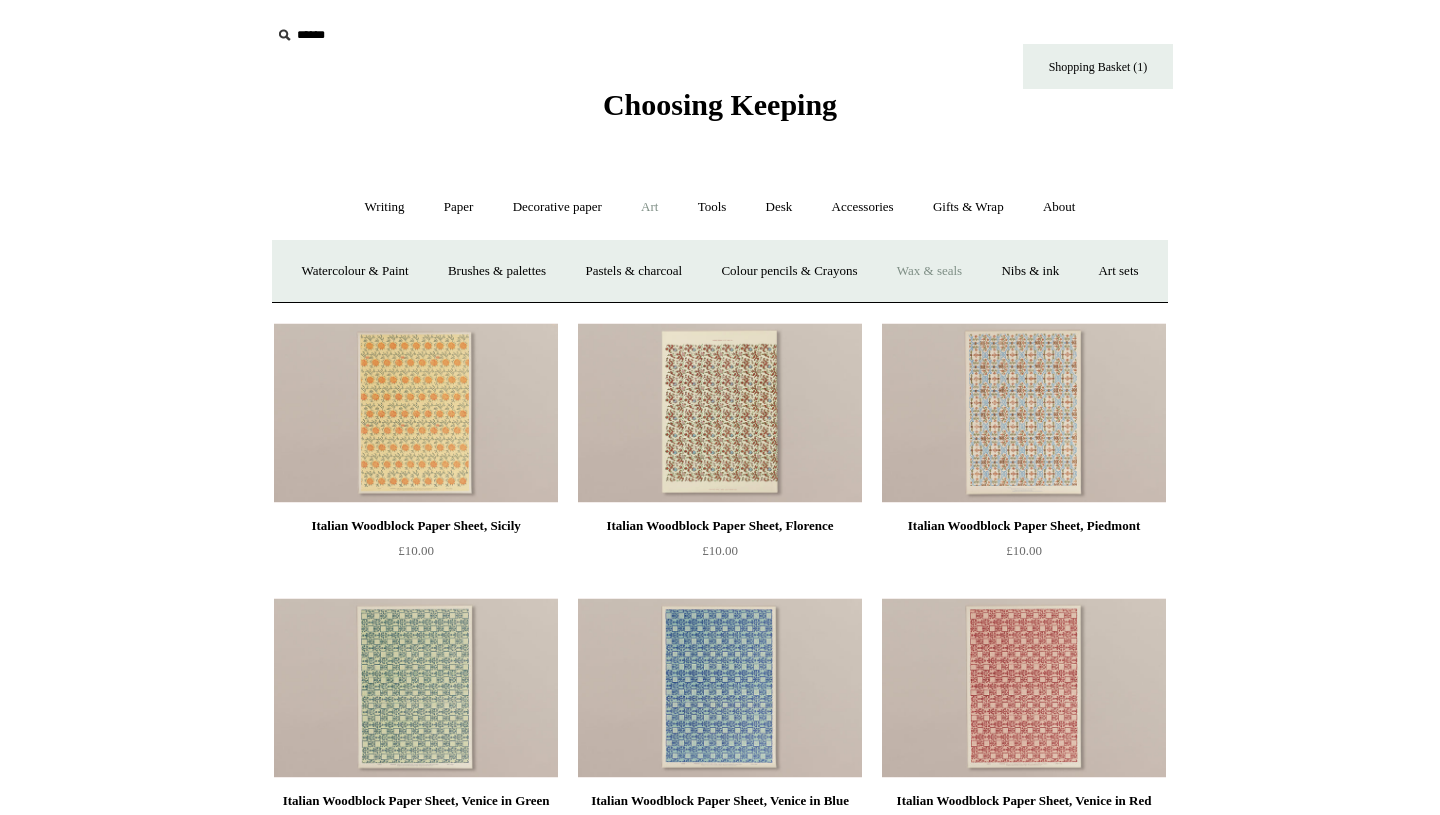 click on "Wax & seals" at bounding box center (929, 271) 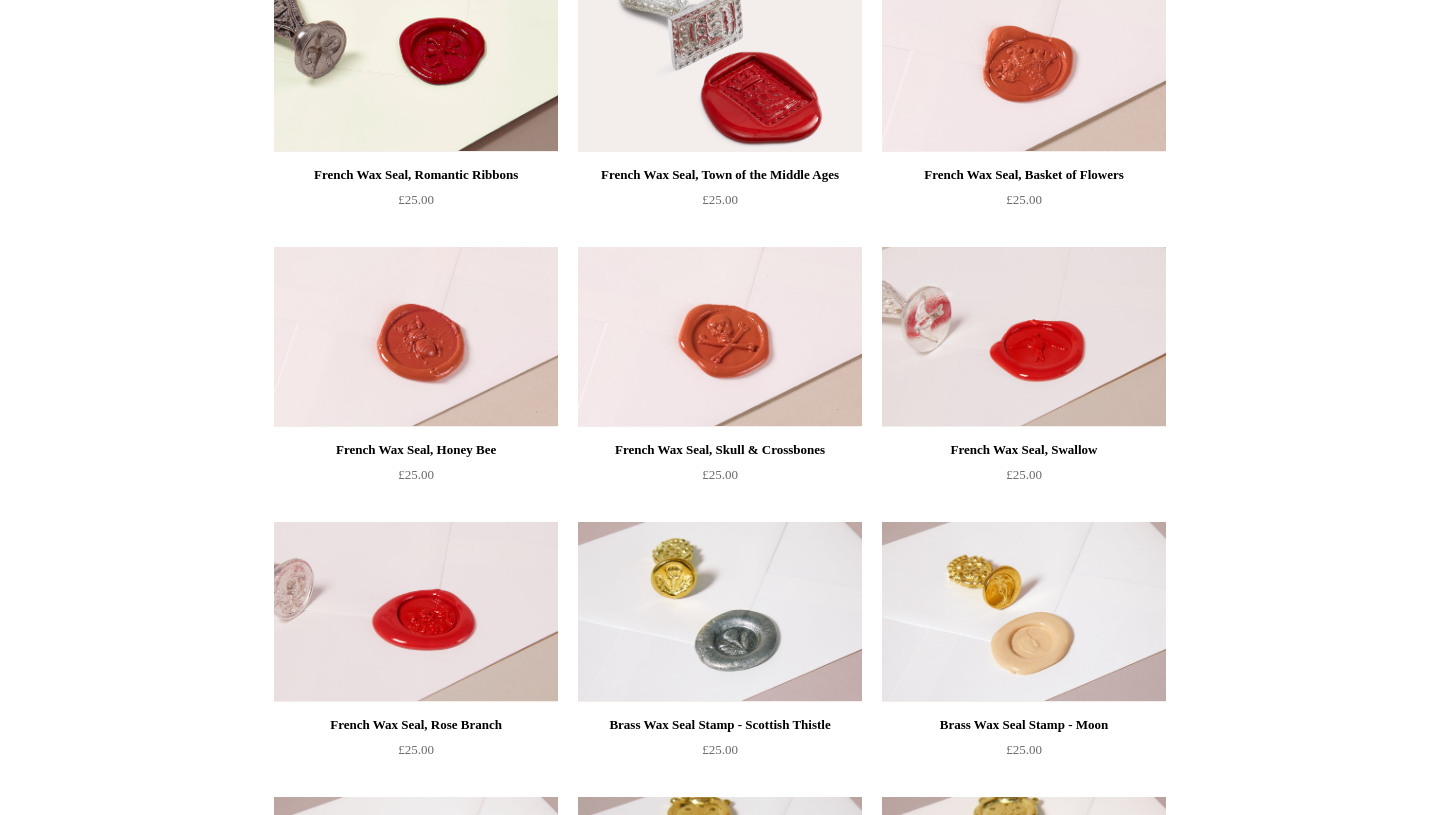 scroll, scrollTop: 0, scrollLeft: 0, axis: both 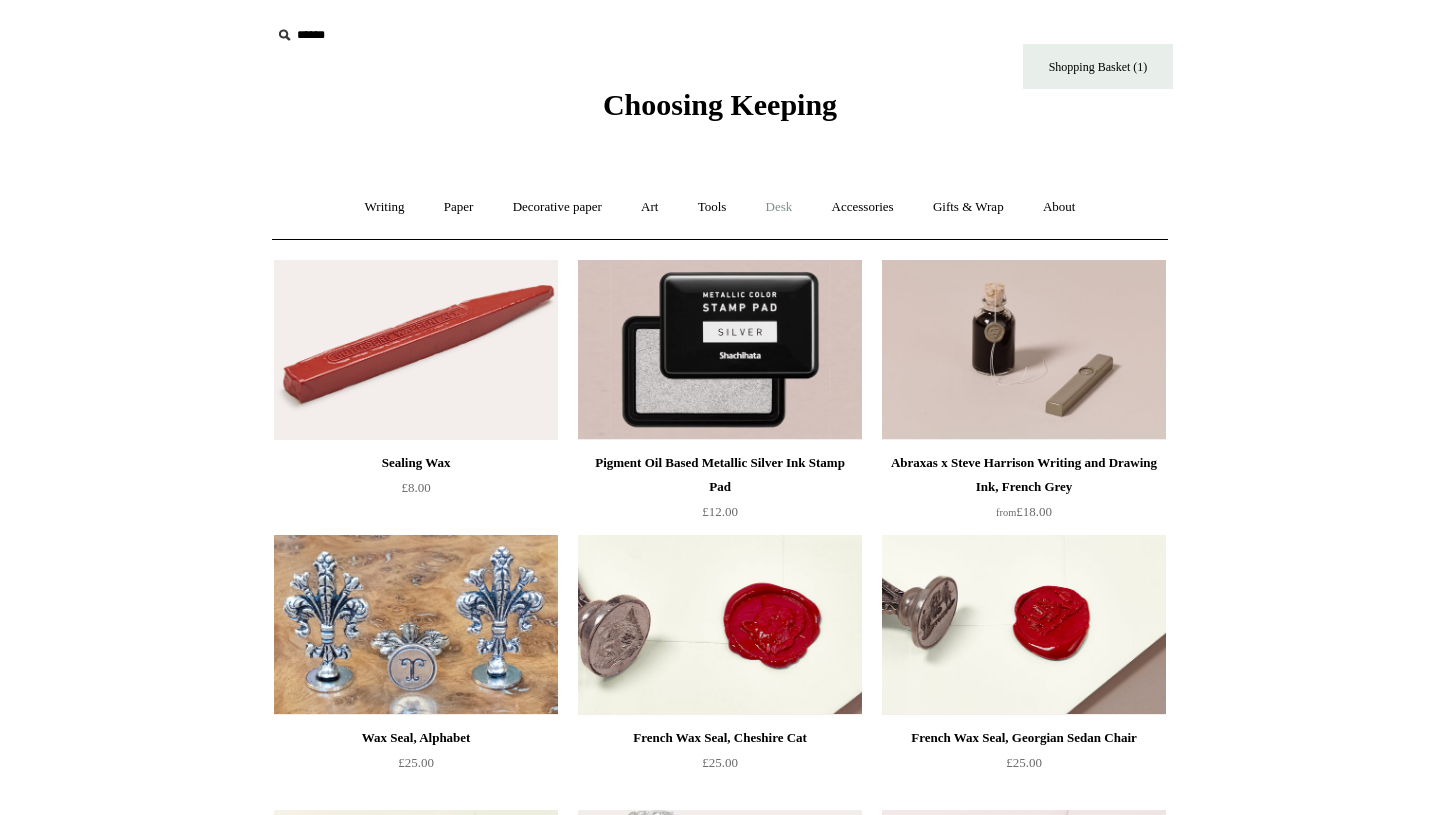 click on "Desk +" at bounding box center (779, 207) 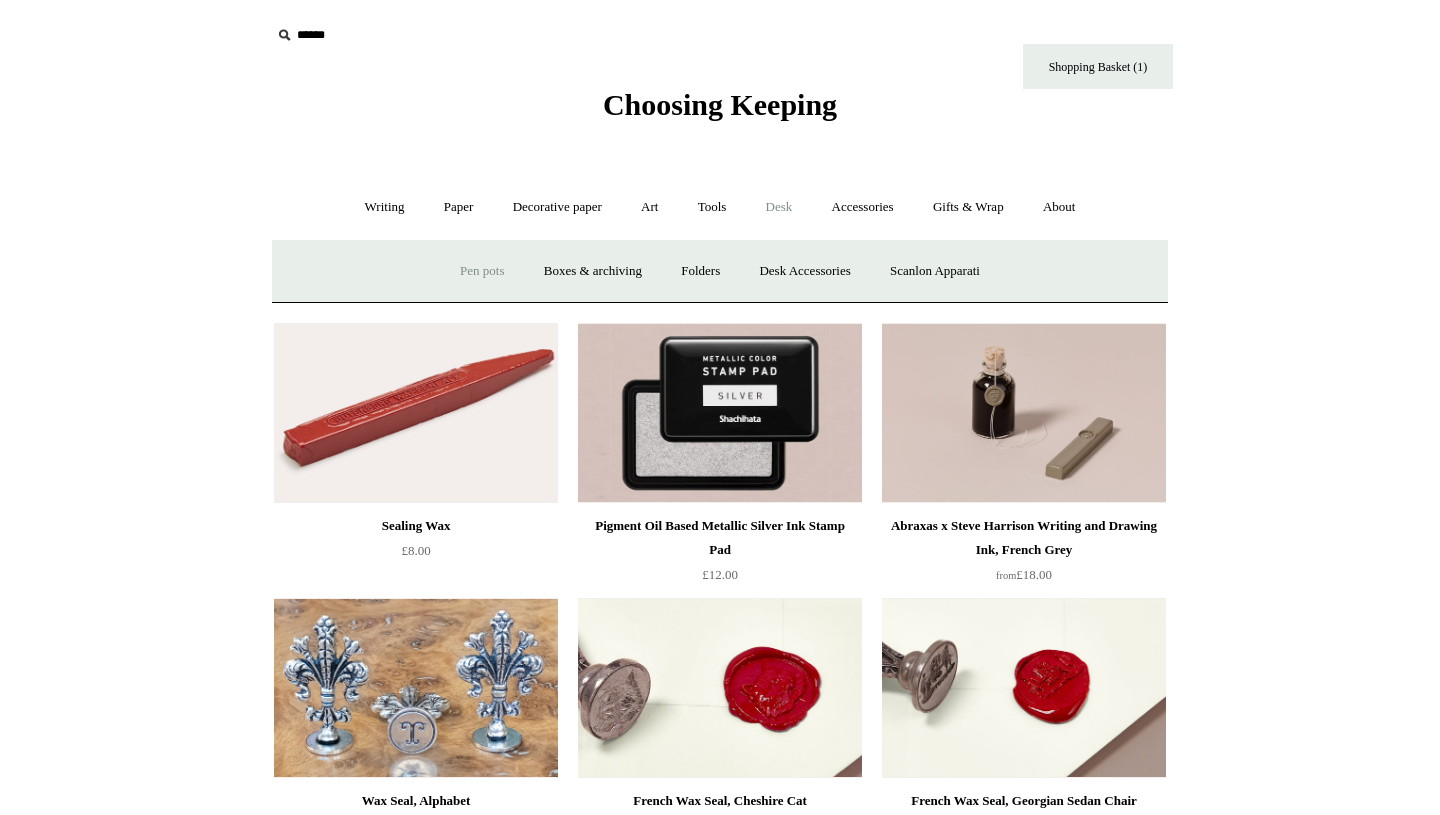 click on "Pen pots" at bounding box center (482, 271) 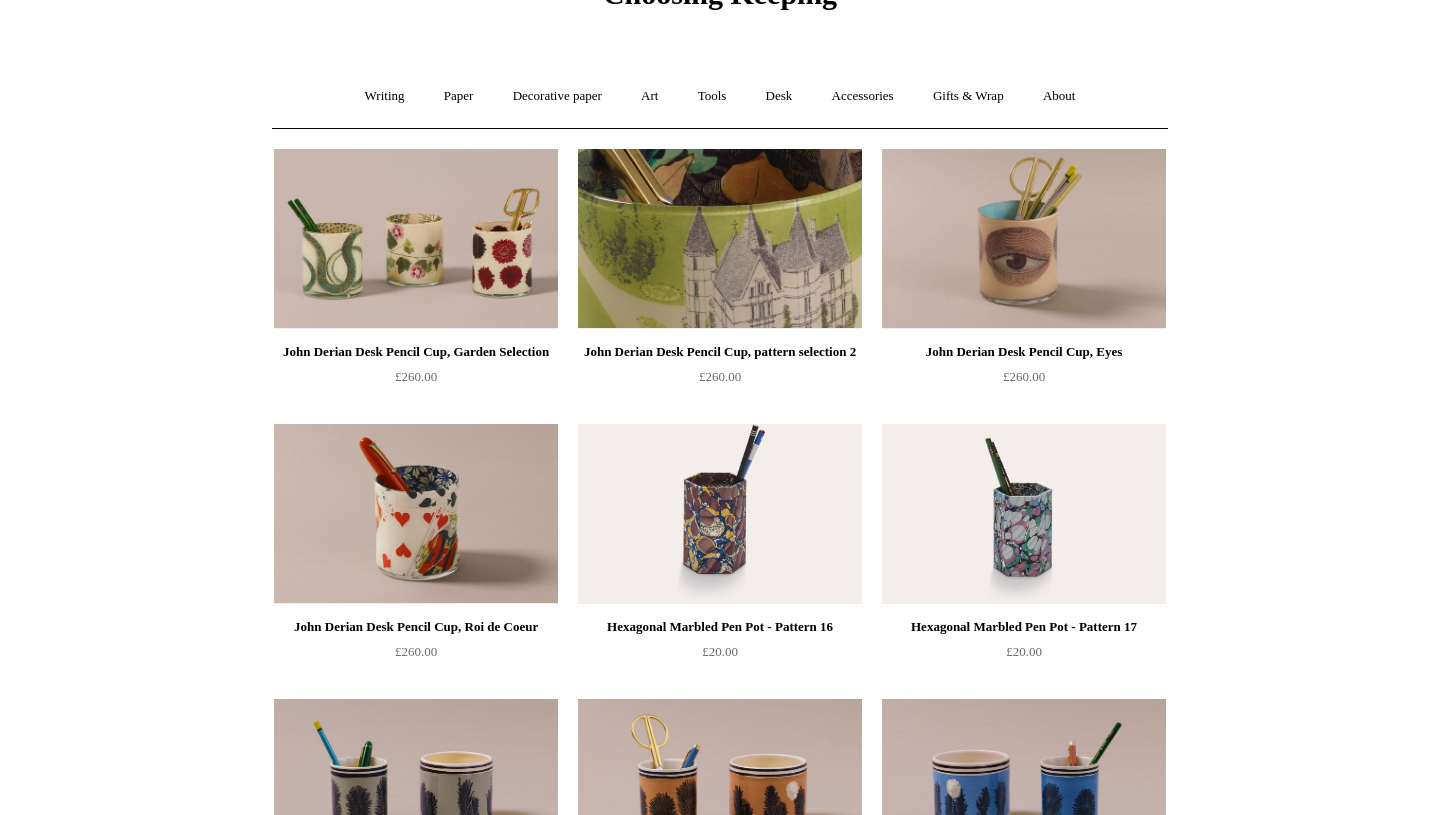 scroll, scrollTop: 0, scrollLeft: 0, axis: both 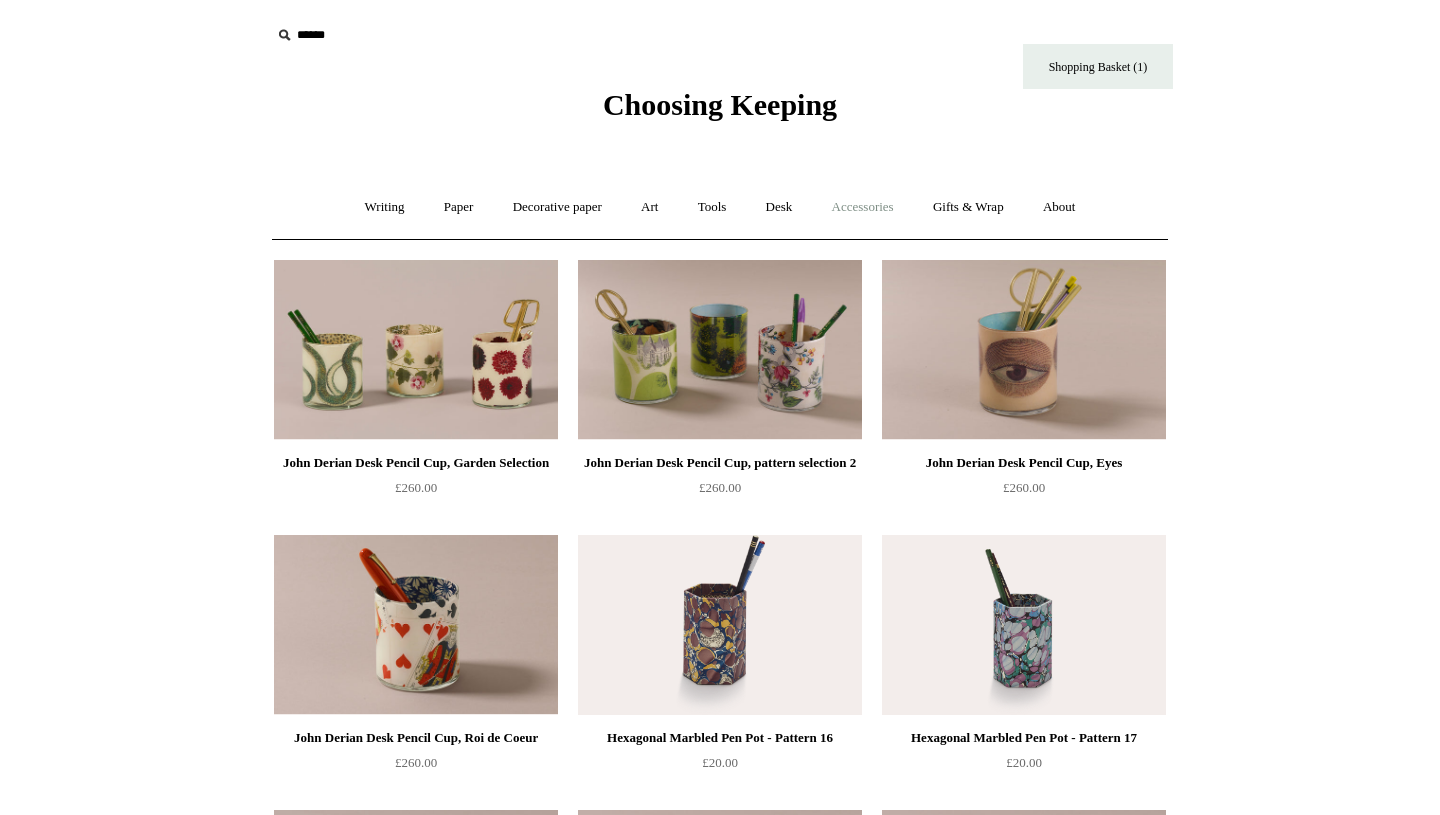 click on "Accessories +" at bounding box center [863, 207] 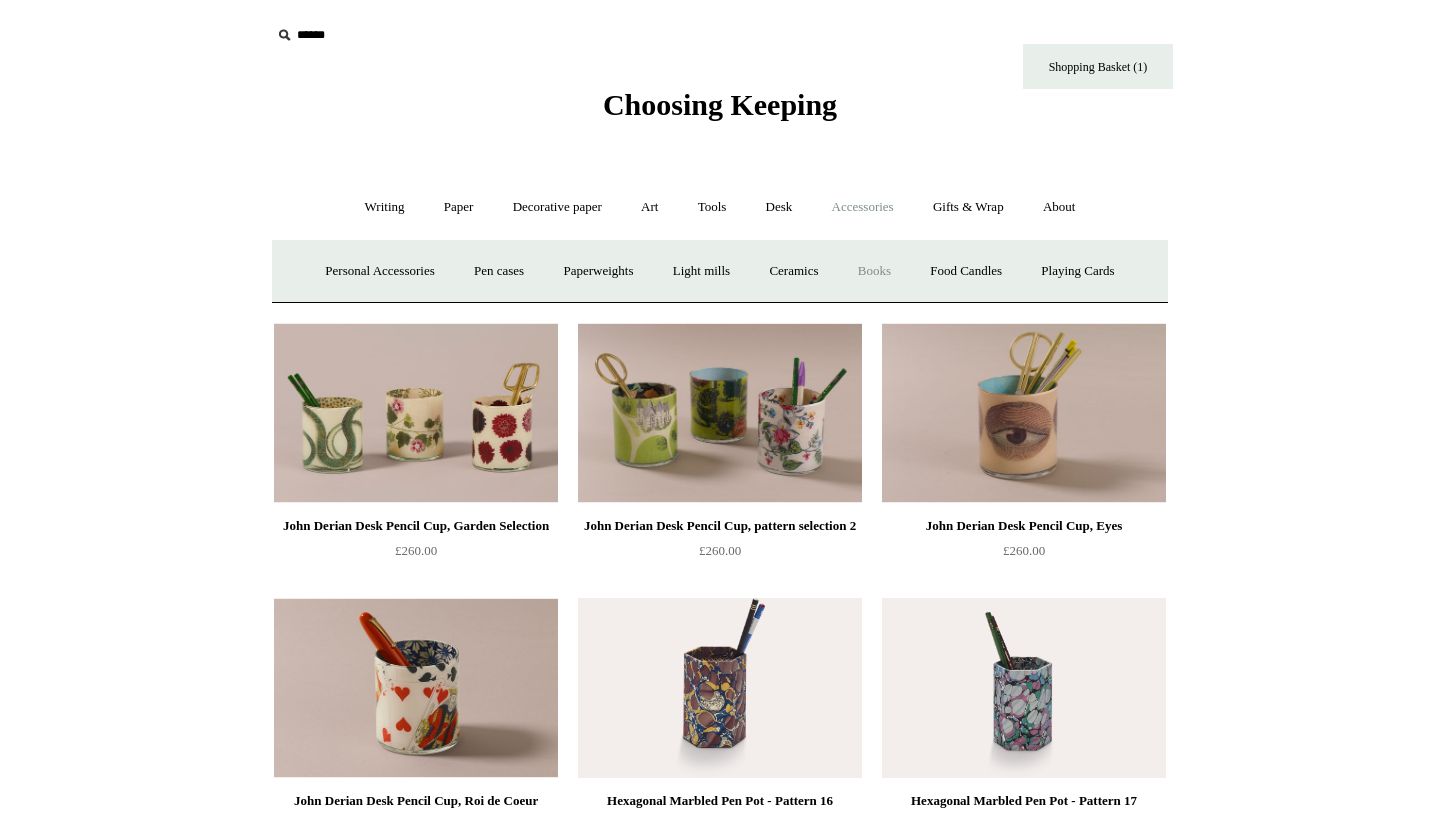 click on "Books" at bounding box center (874, 271) 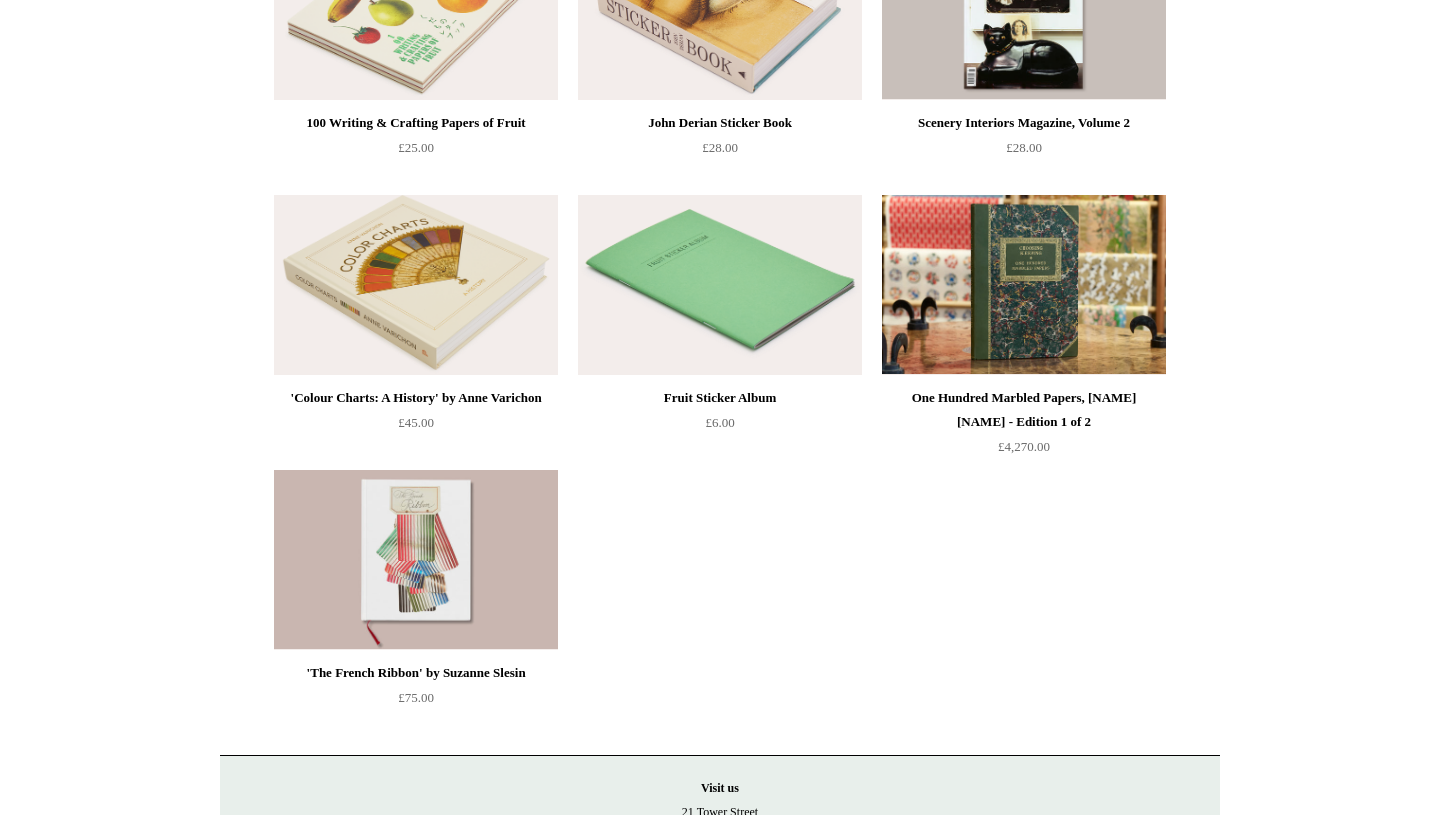 scroll, scrollTop: 0, scrollLeft: 0, axis: both 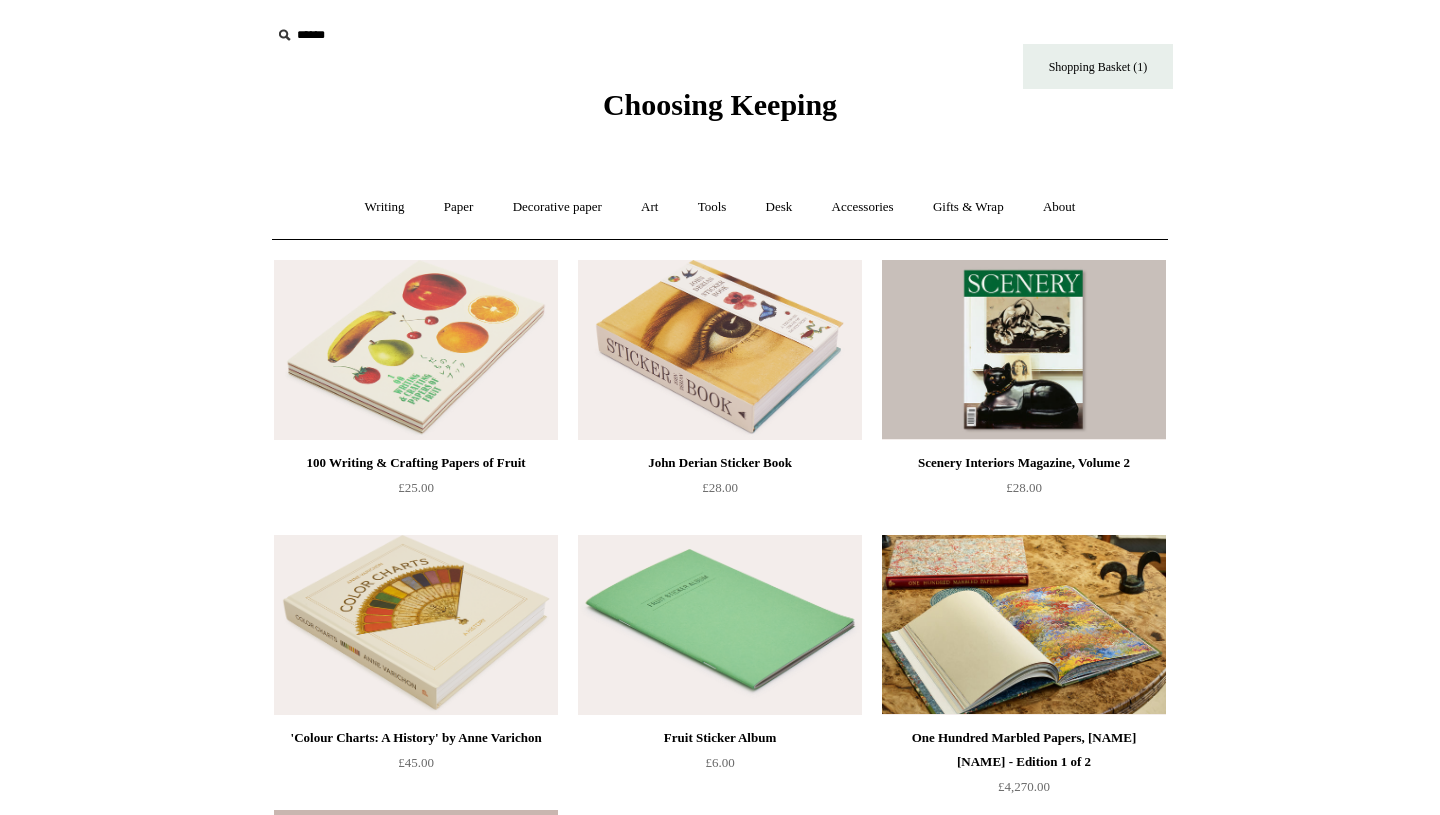 click at bounding box center [1024, 625] 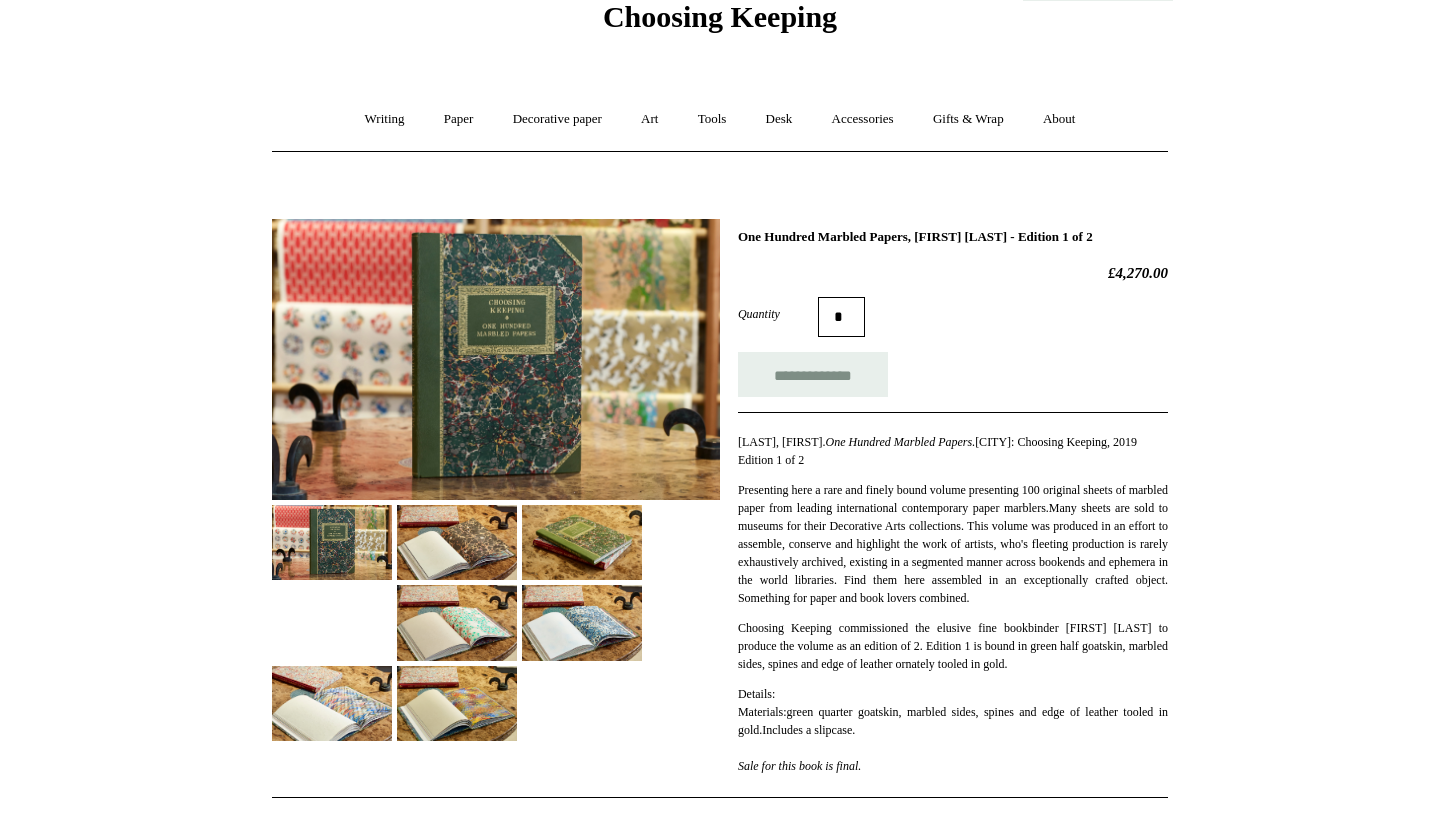 scroll, scrollTop: 91, scrollLeft: 0, axis: vertical 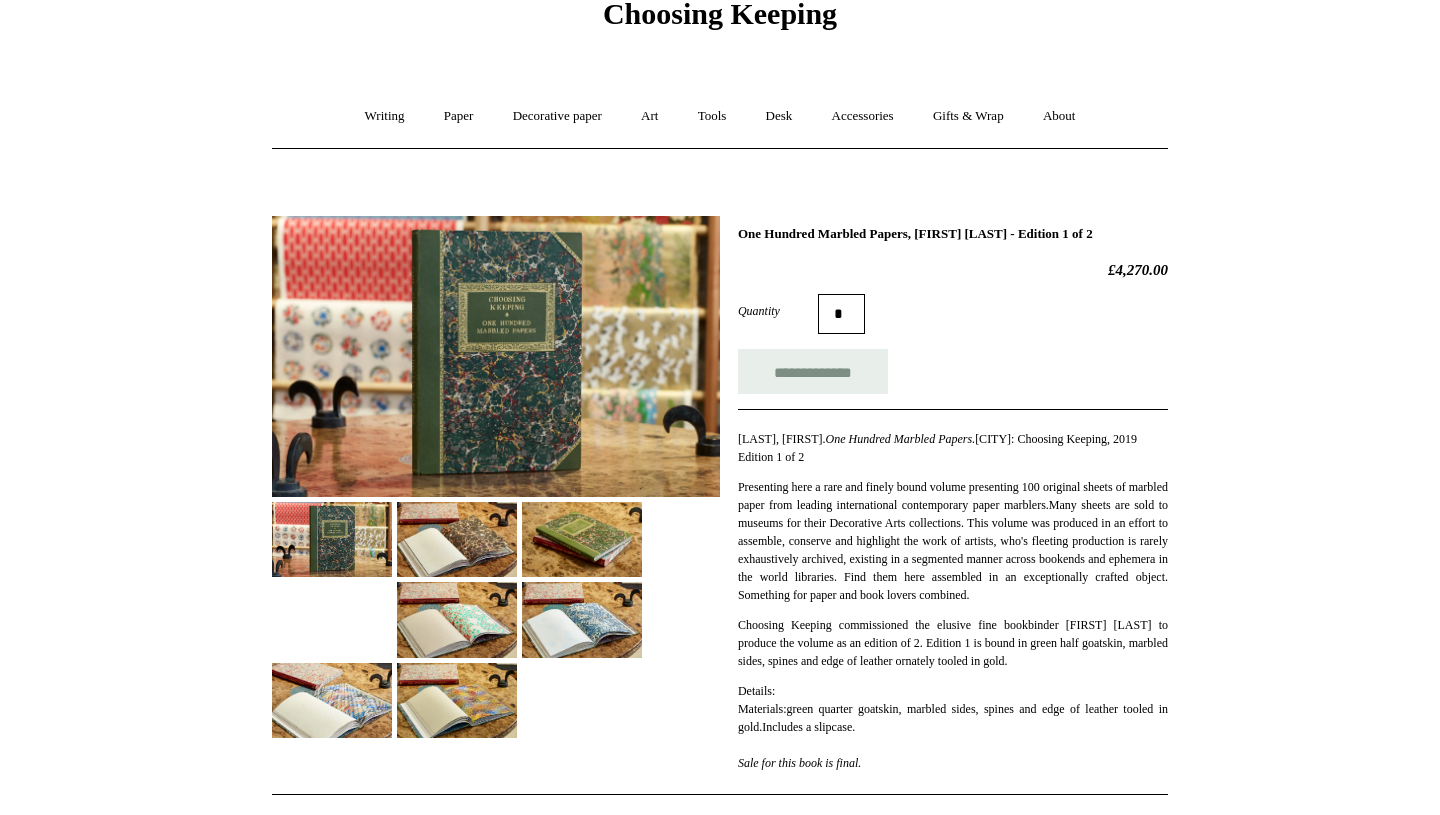 click at bounding box center (457, 539) 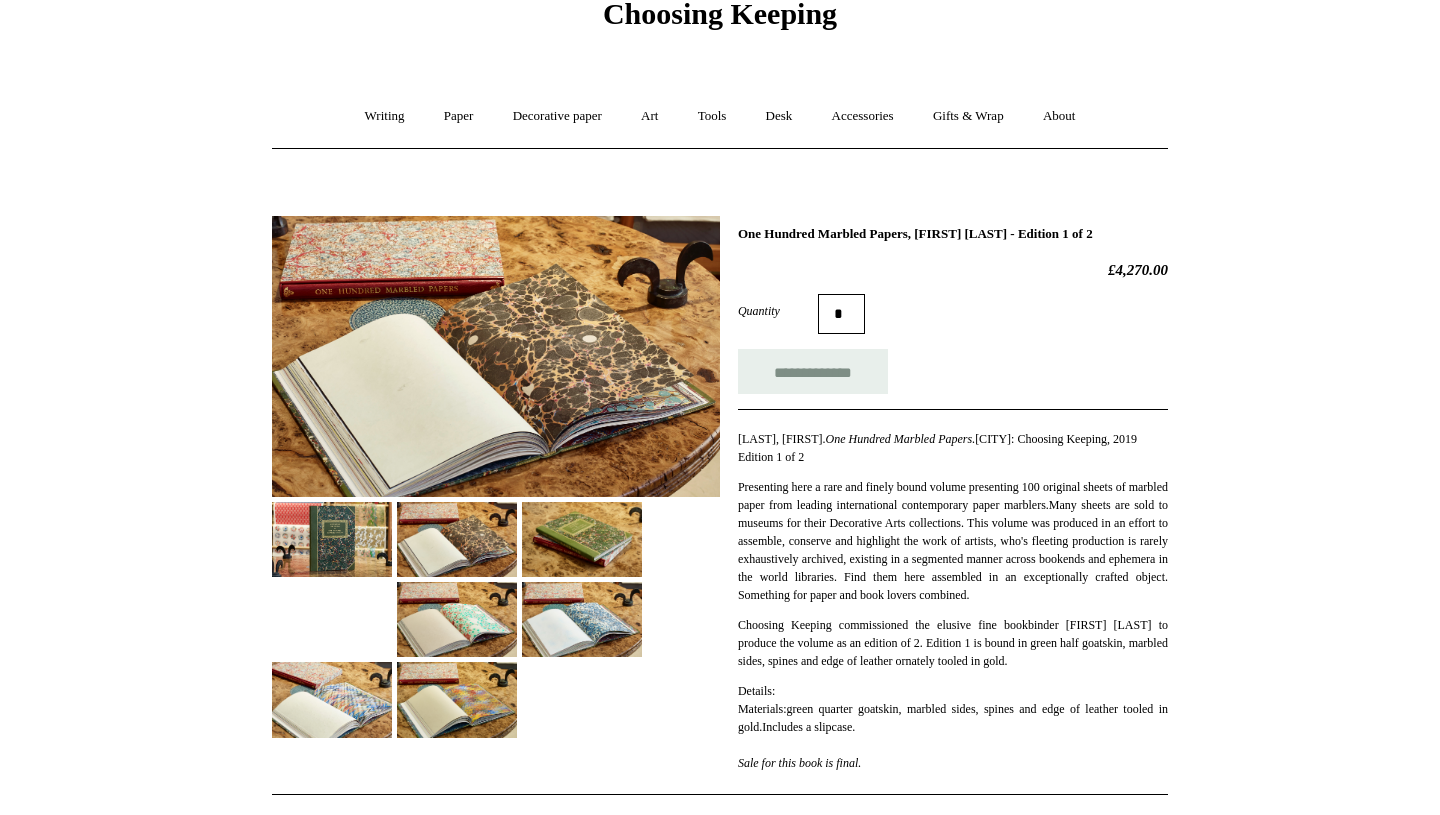 click at bounding box center (457, 619) 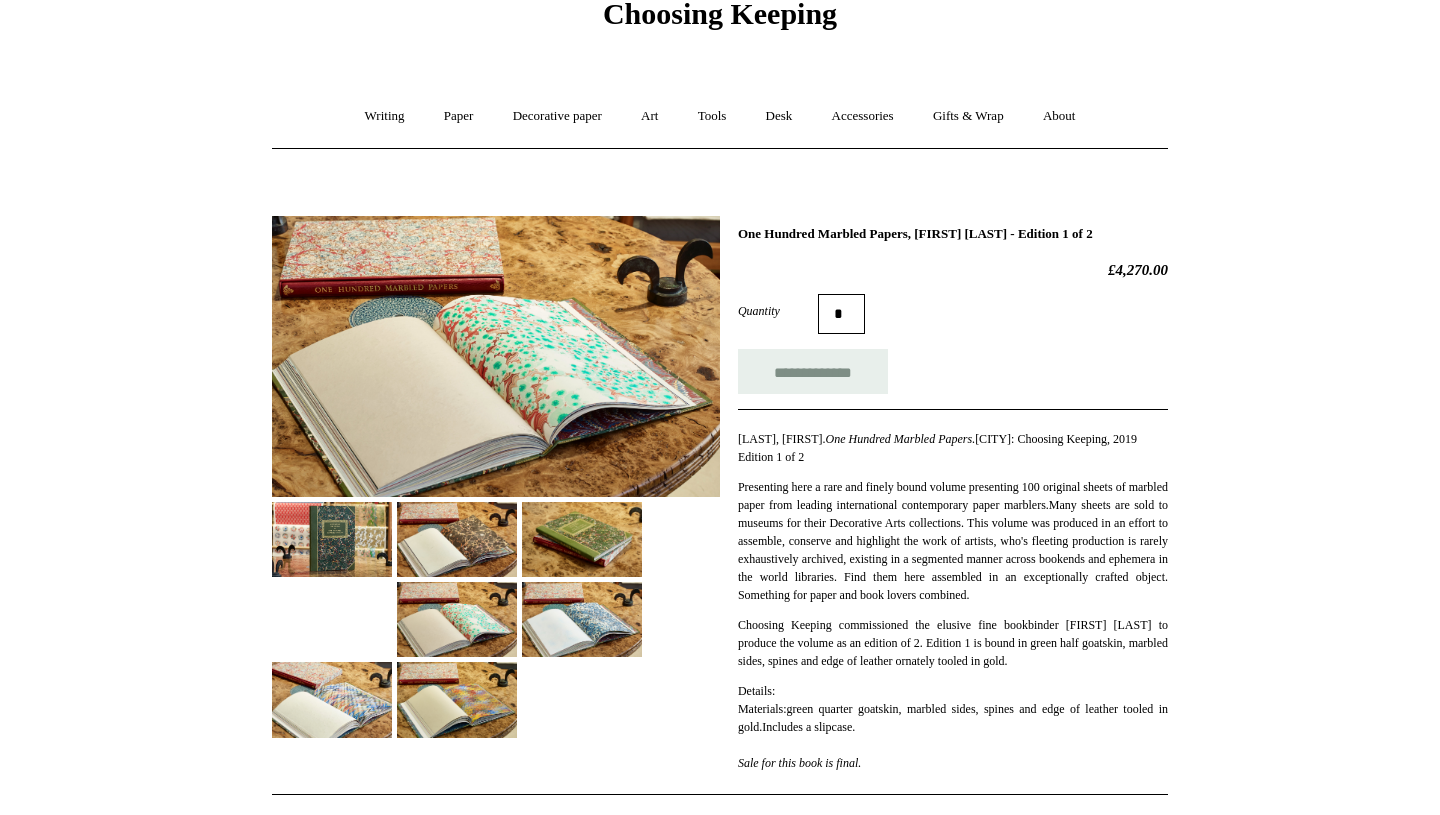 click at bounding box center [582, 619] 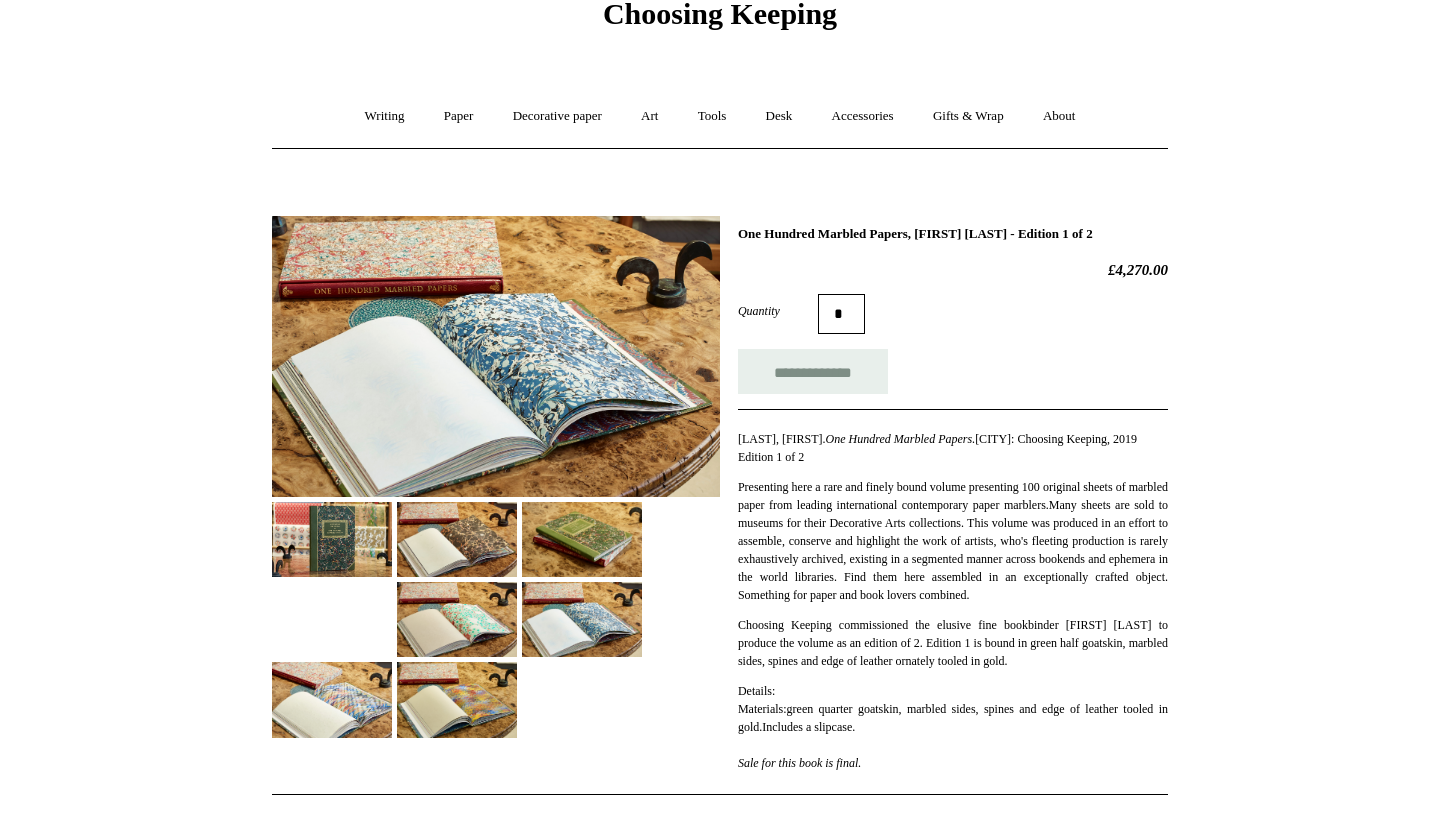click at bounding box center (457, 699) 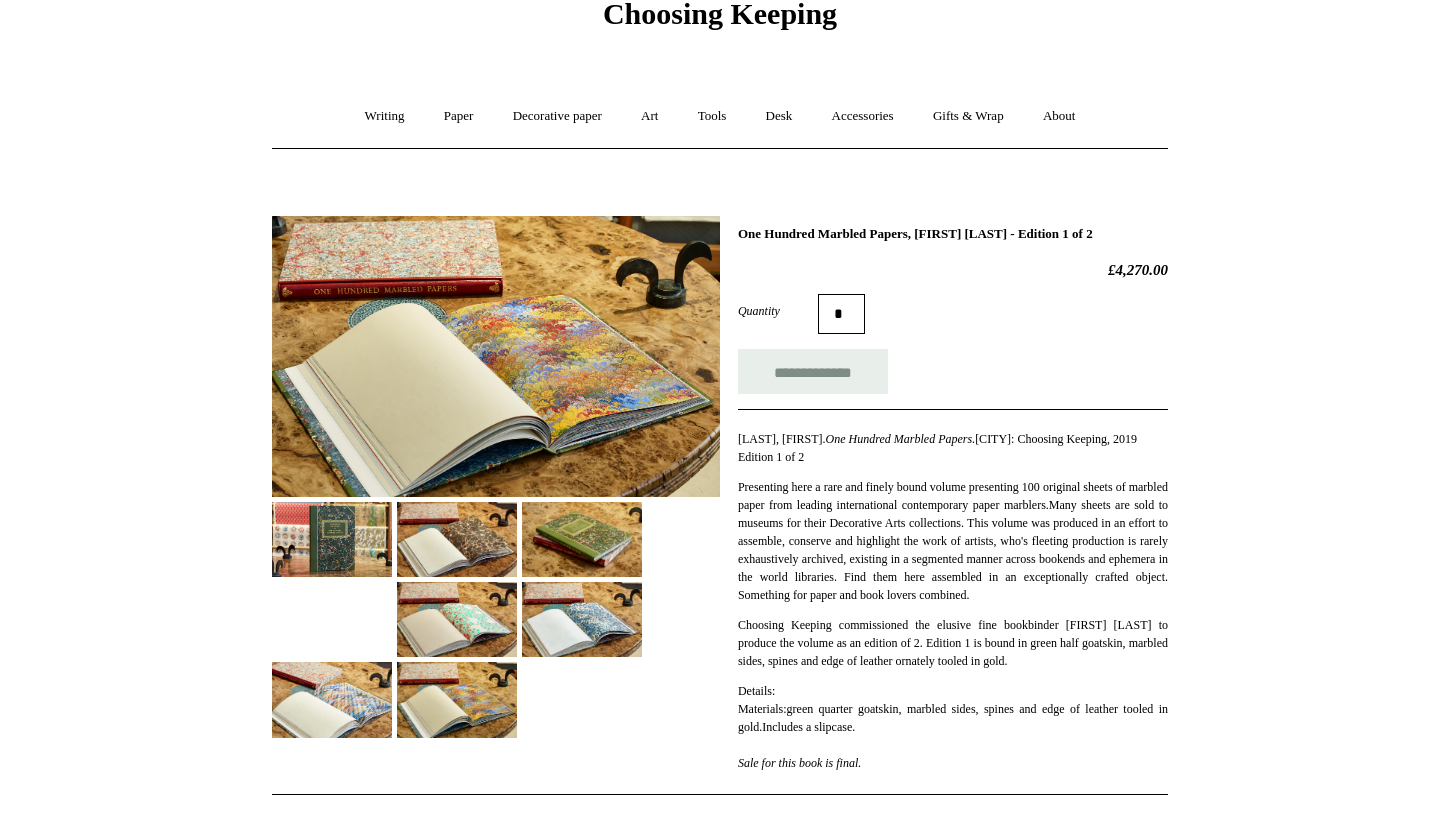 click at bounding box center [332, 699] 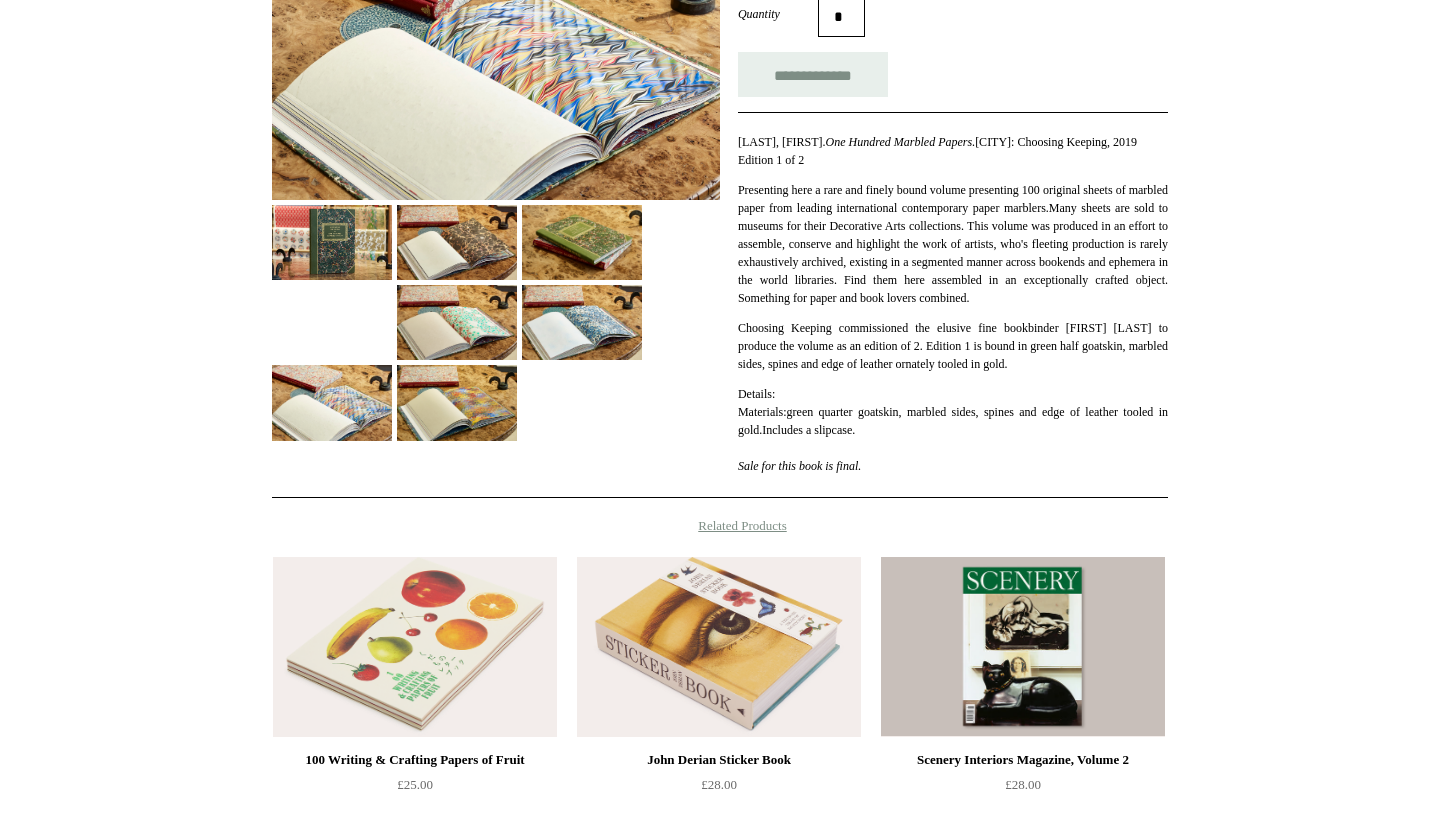scroll, scrollTop: 0, scrollLeft: 0, axis: both 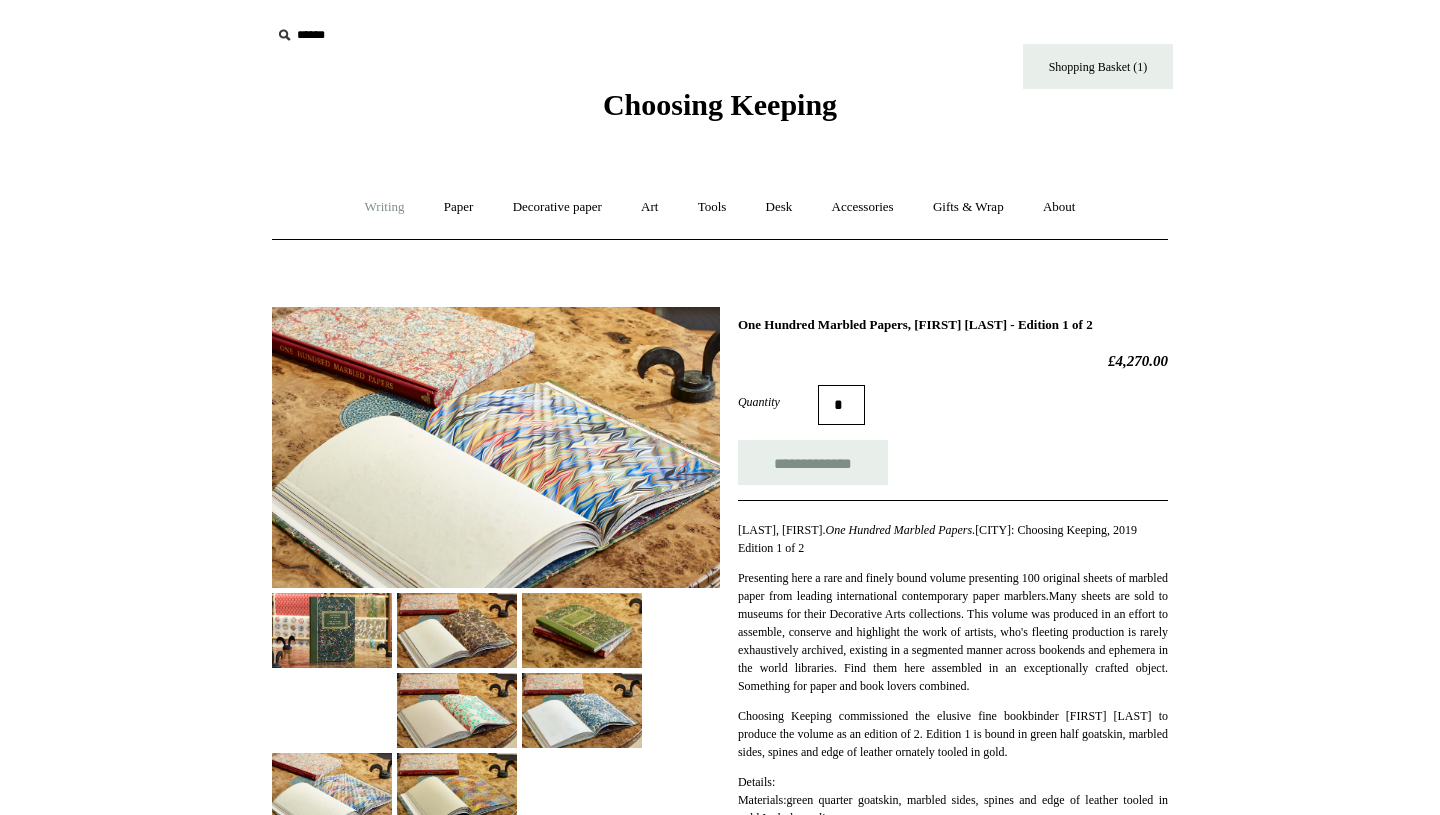 click on "Writing +" at bounding box center [385, 207] 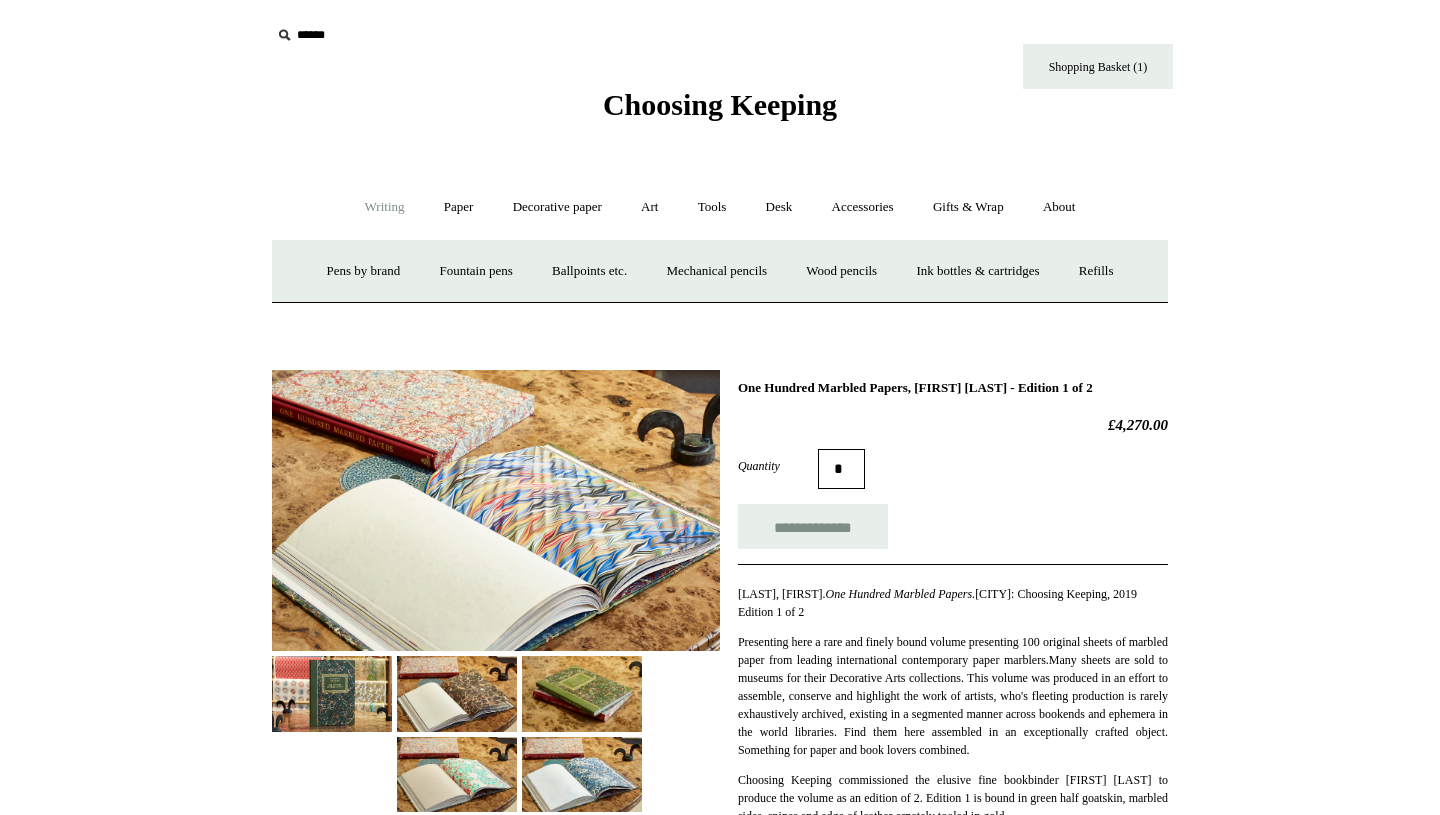 scroll, scrollTop: 115, scrollLeft: 0, axis: vertical 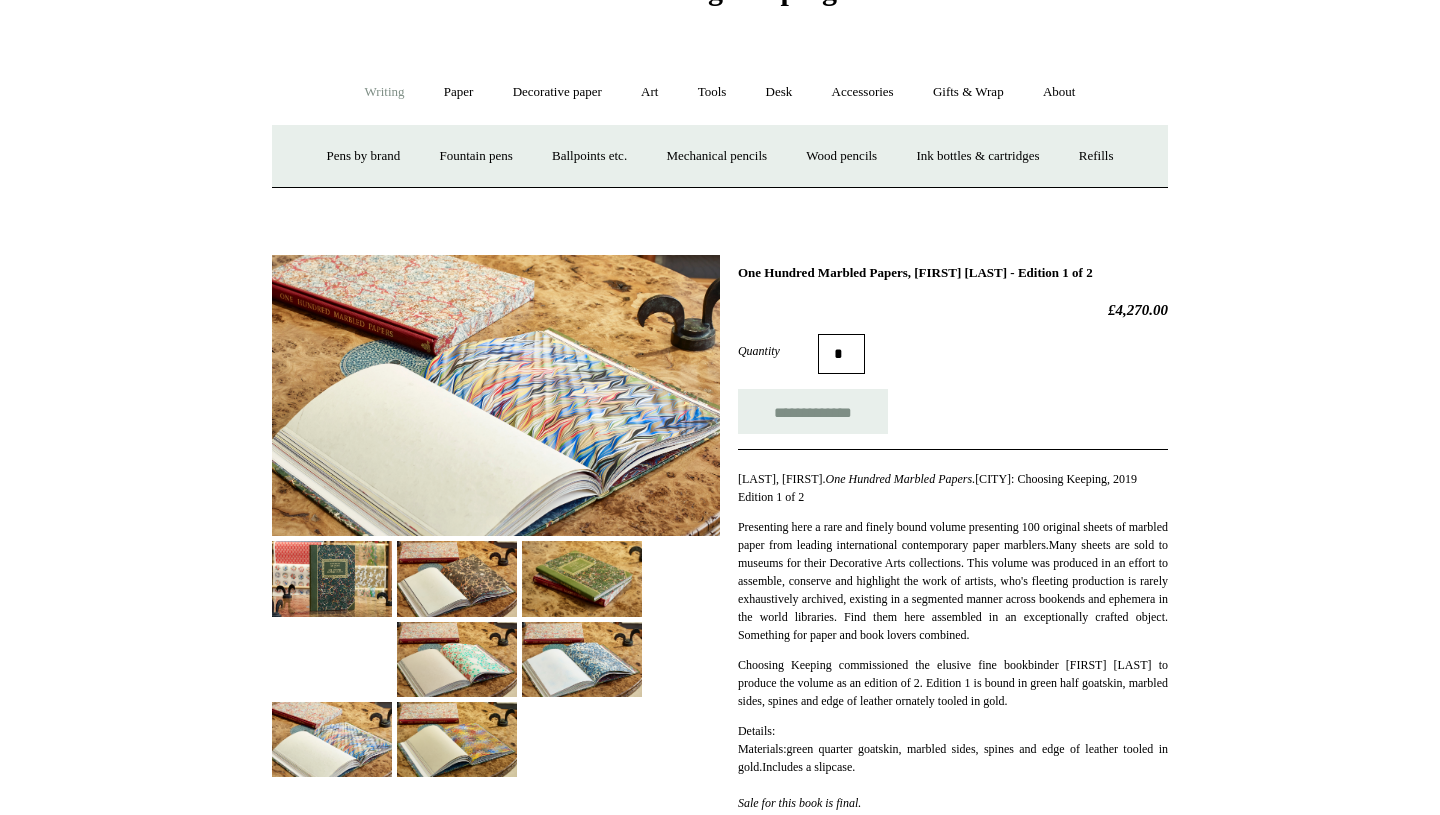 click at bounding box center [457, 659] 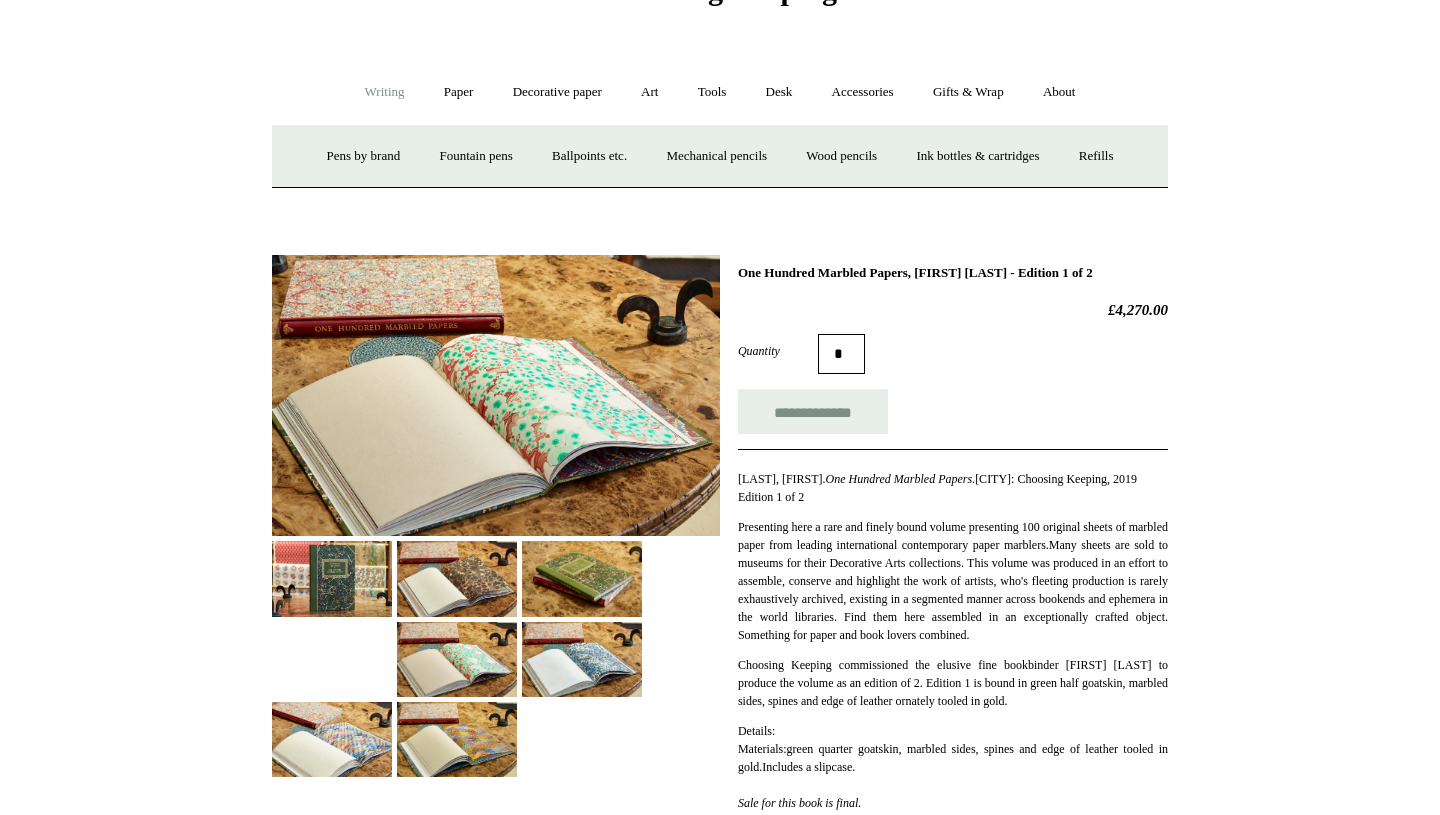 click at bounding box center (582, 659) 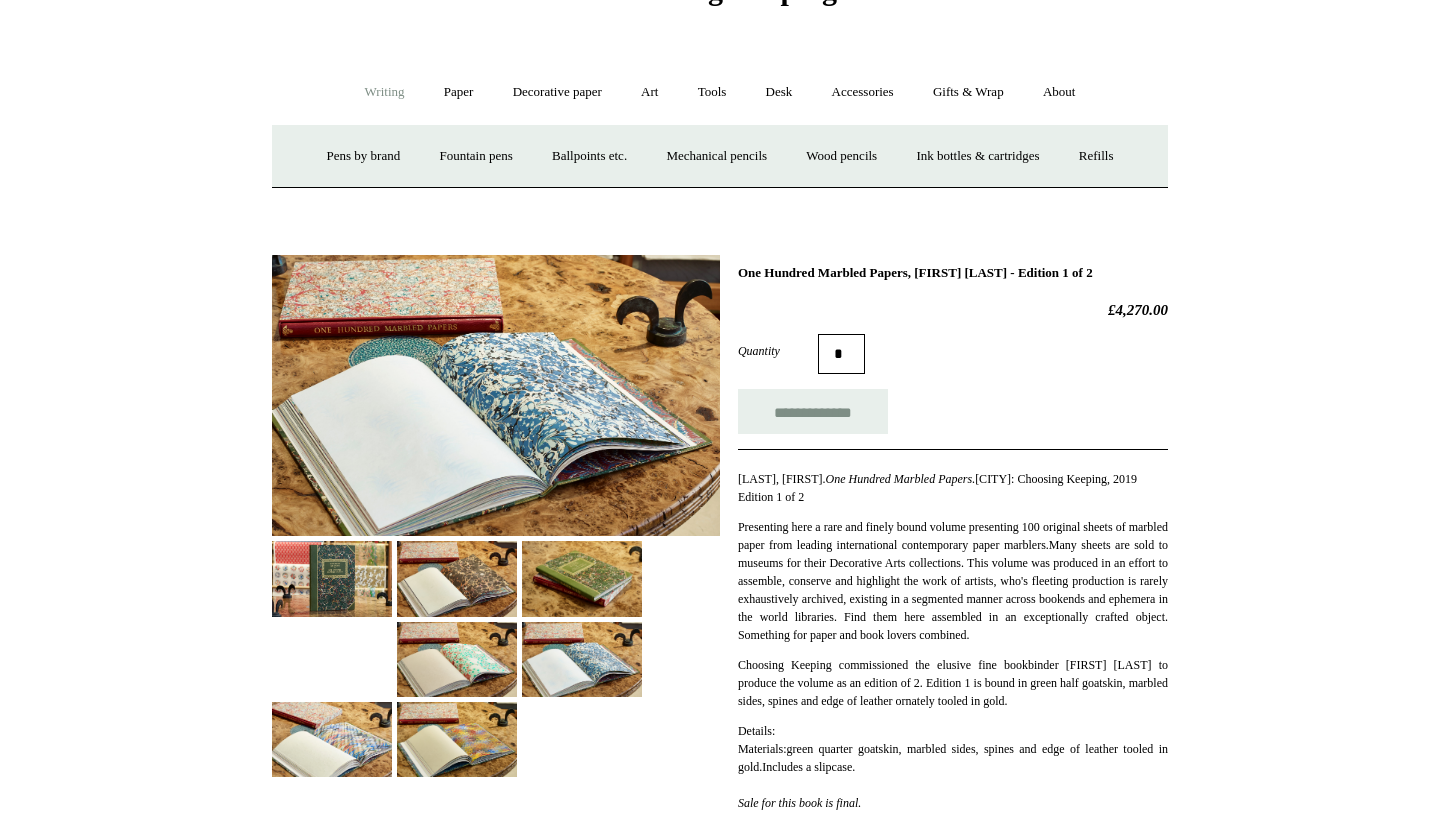 click at bounding box center (332, 739) 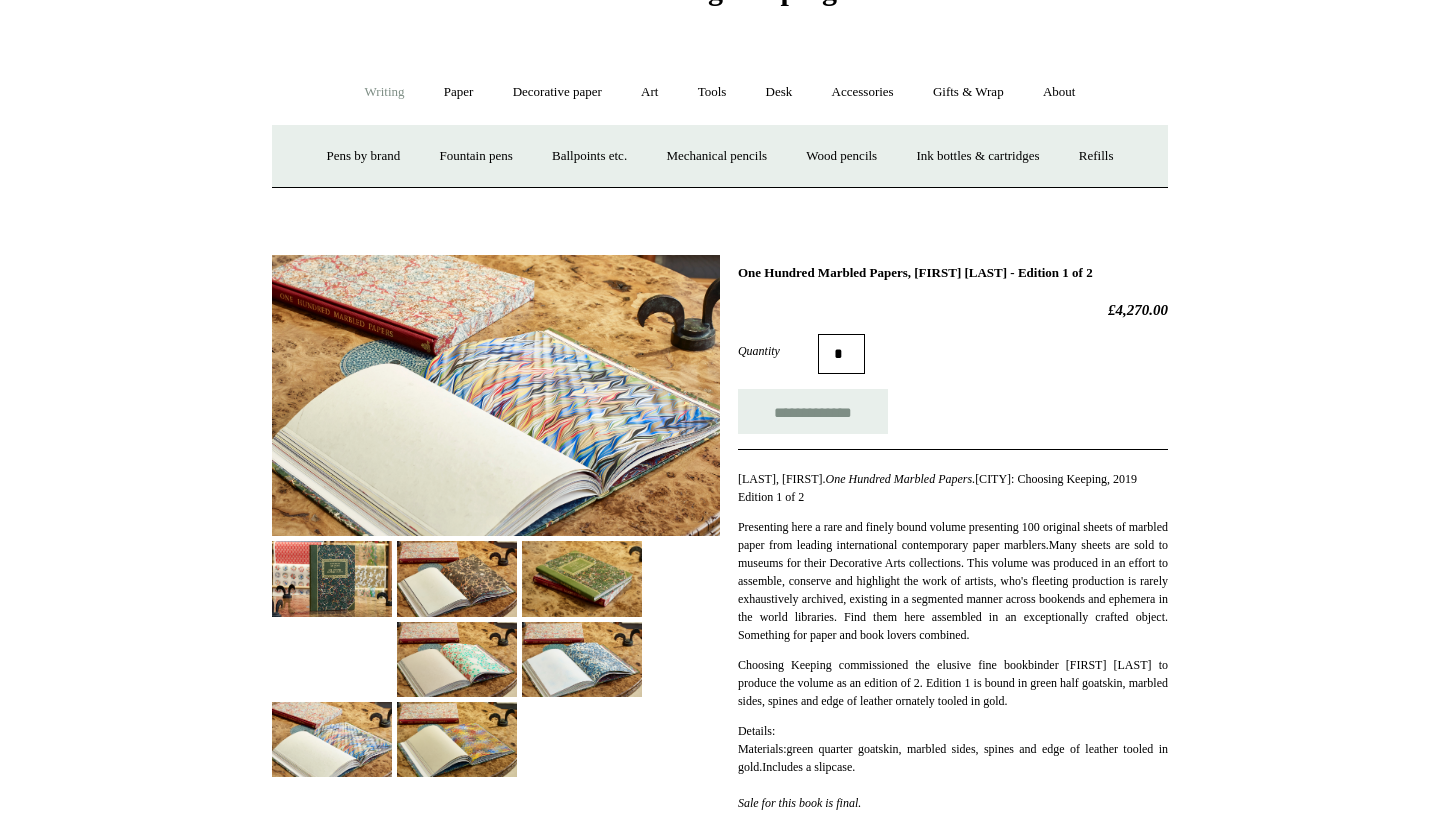 click at bounding box center [457, 739] 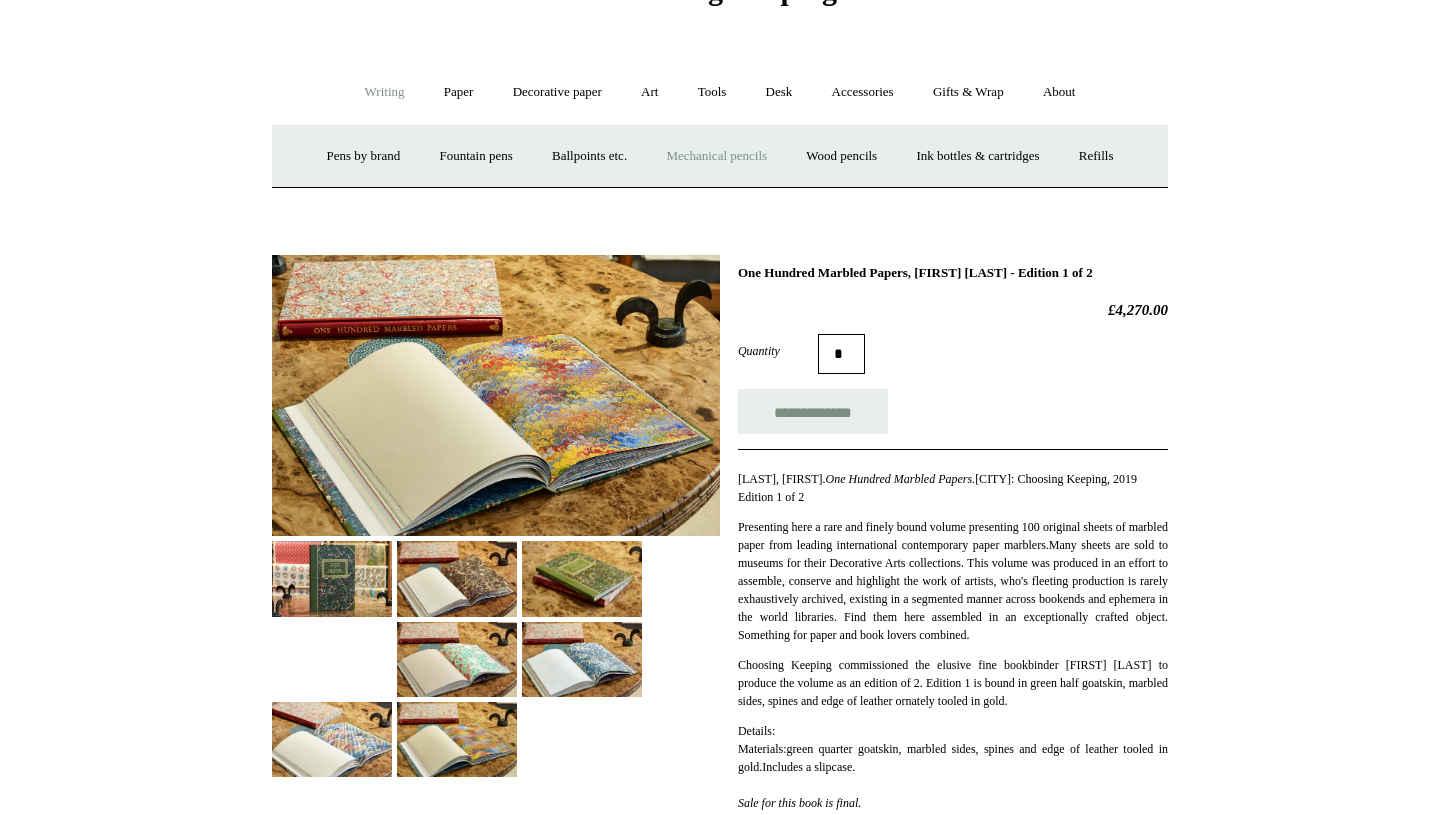 click on "Mechanical pencils +" at bounding box center (716, 156) 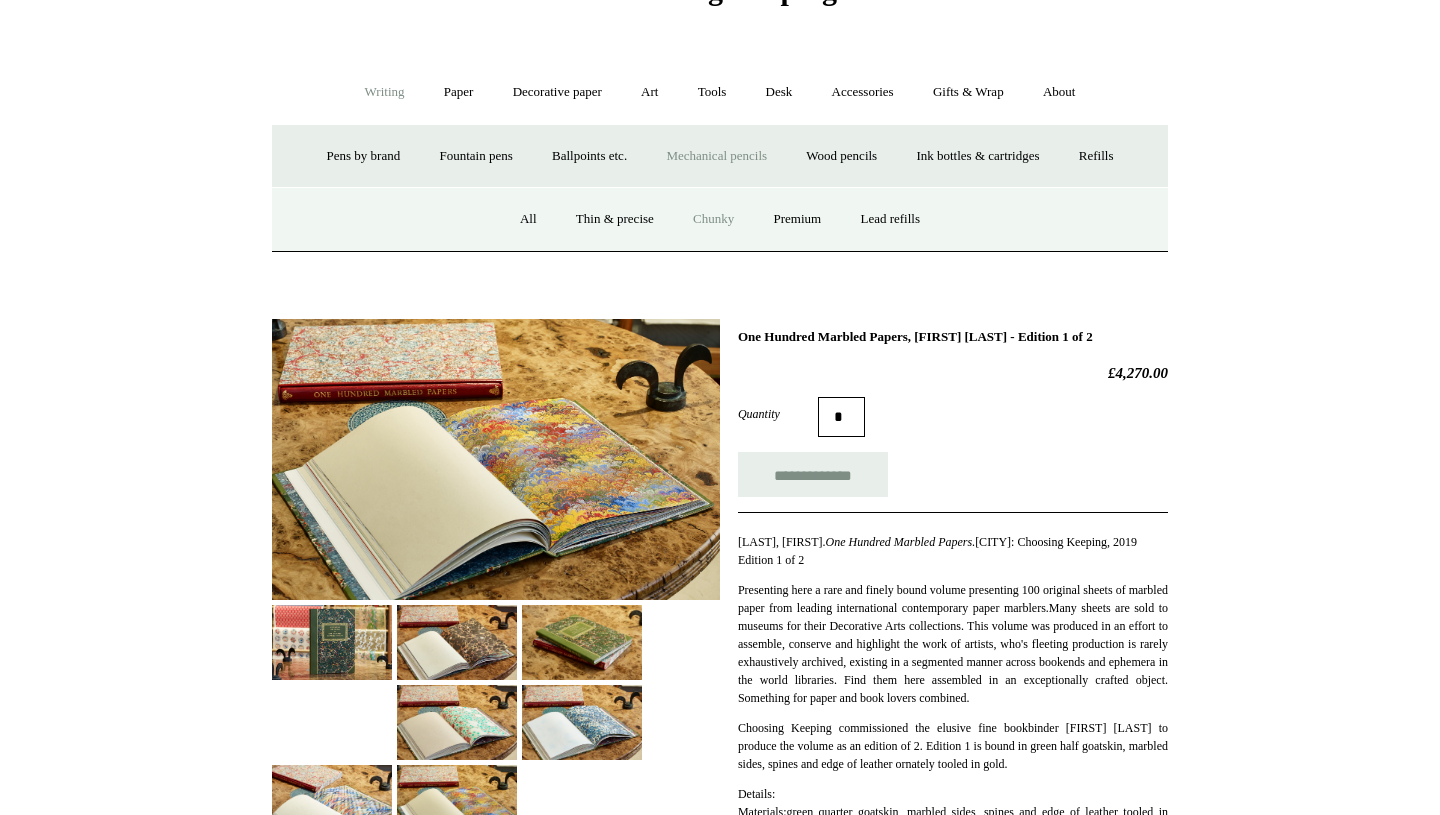 click on "Chunky" at bounding box center [713, 219] 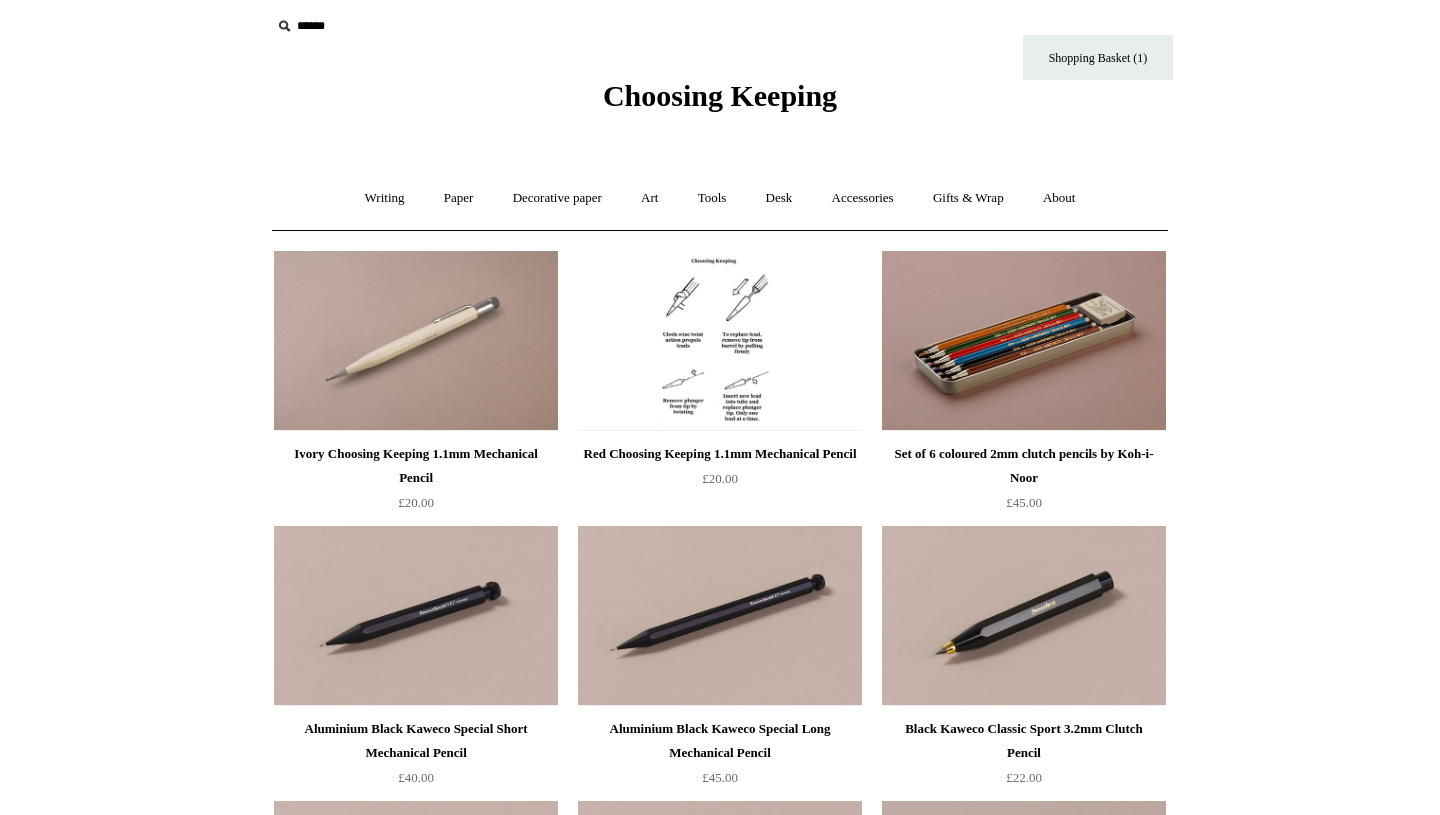 scroll, scrollTop: 0, scrollLeft: 0, axis: both 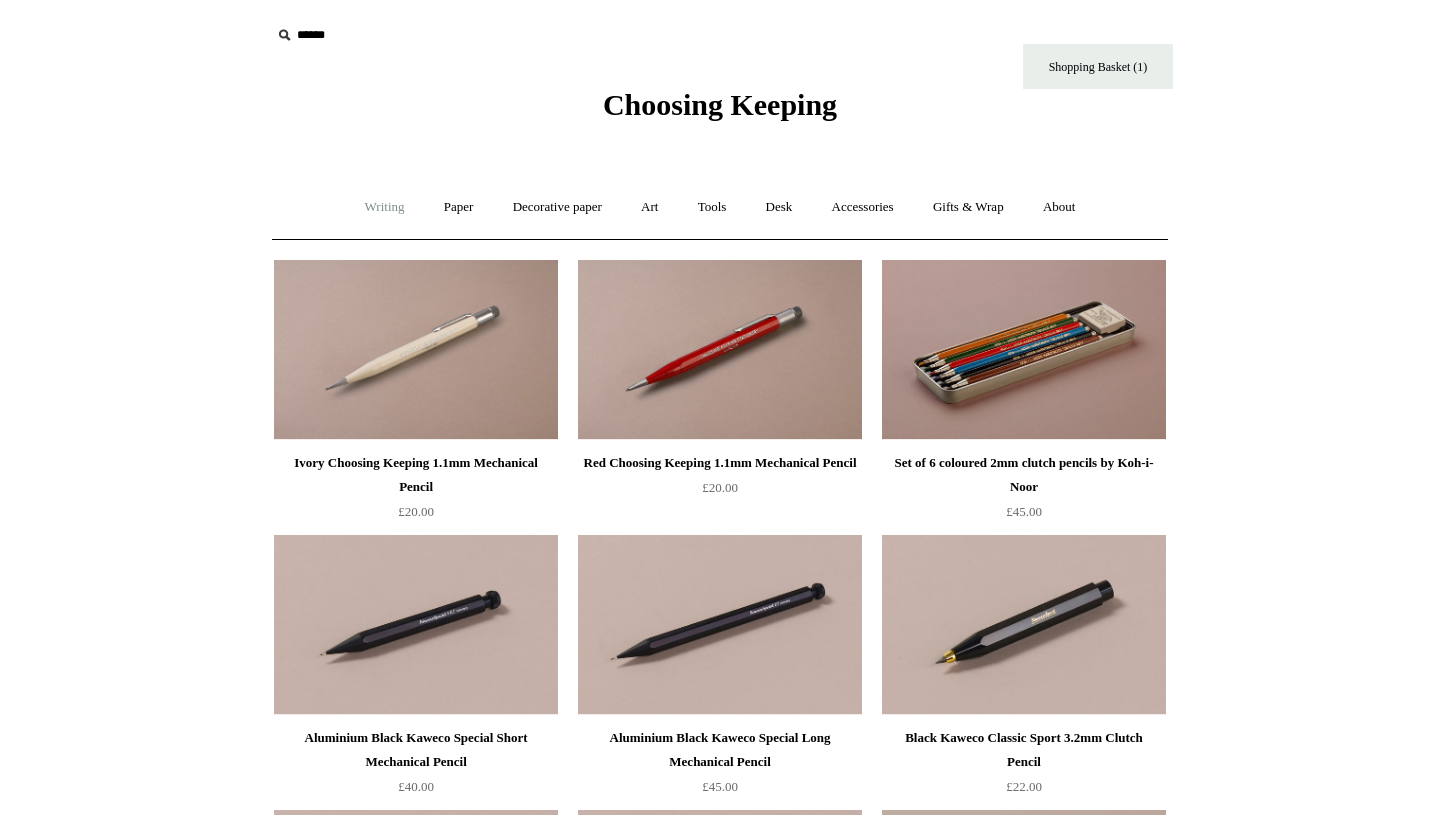 click on "Writing +" at bounding box center [385, 207] 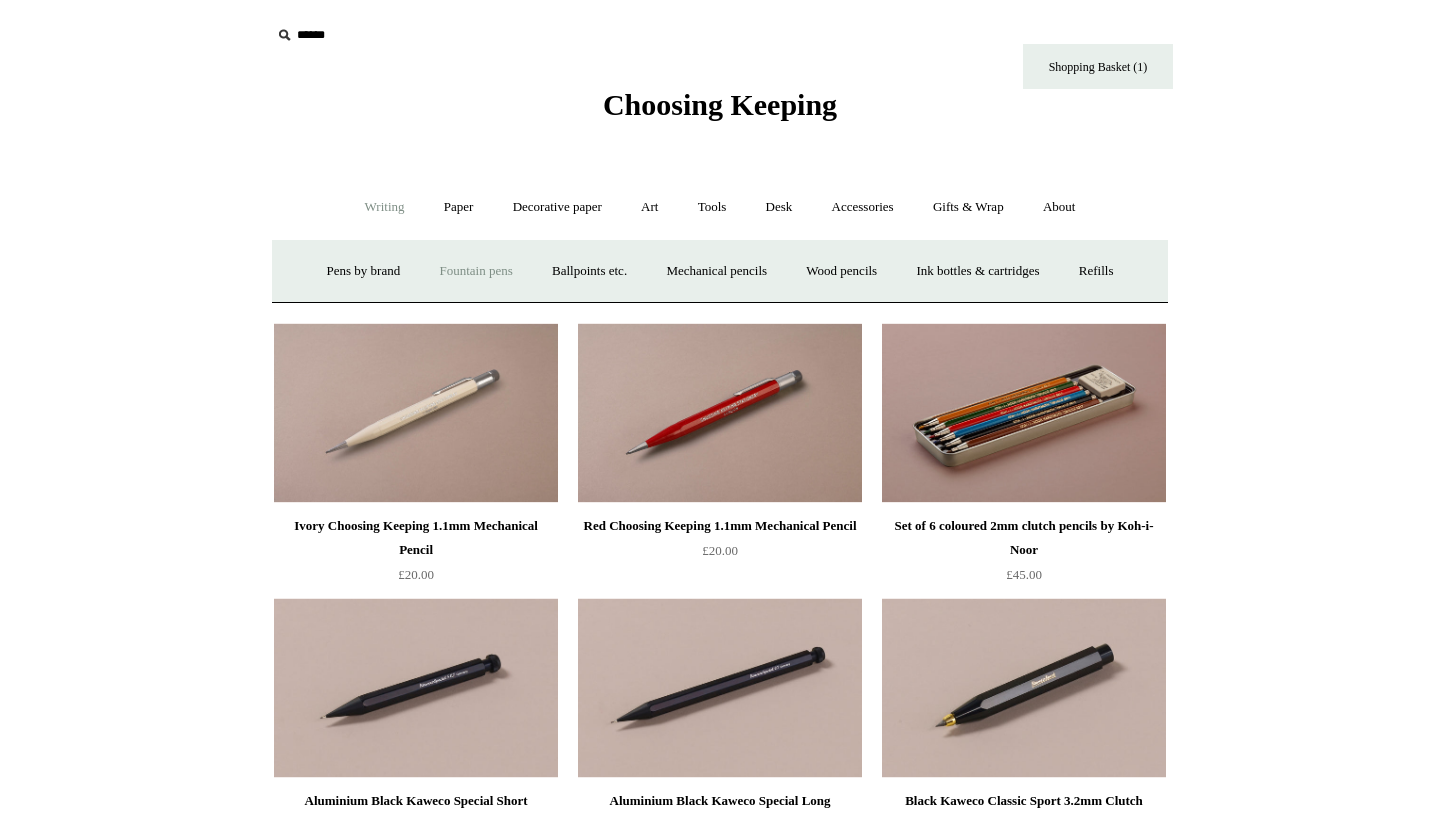 click on "Fountain pens +" at bounding box center [475, 271] 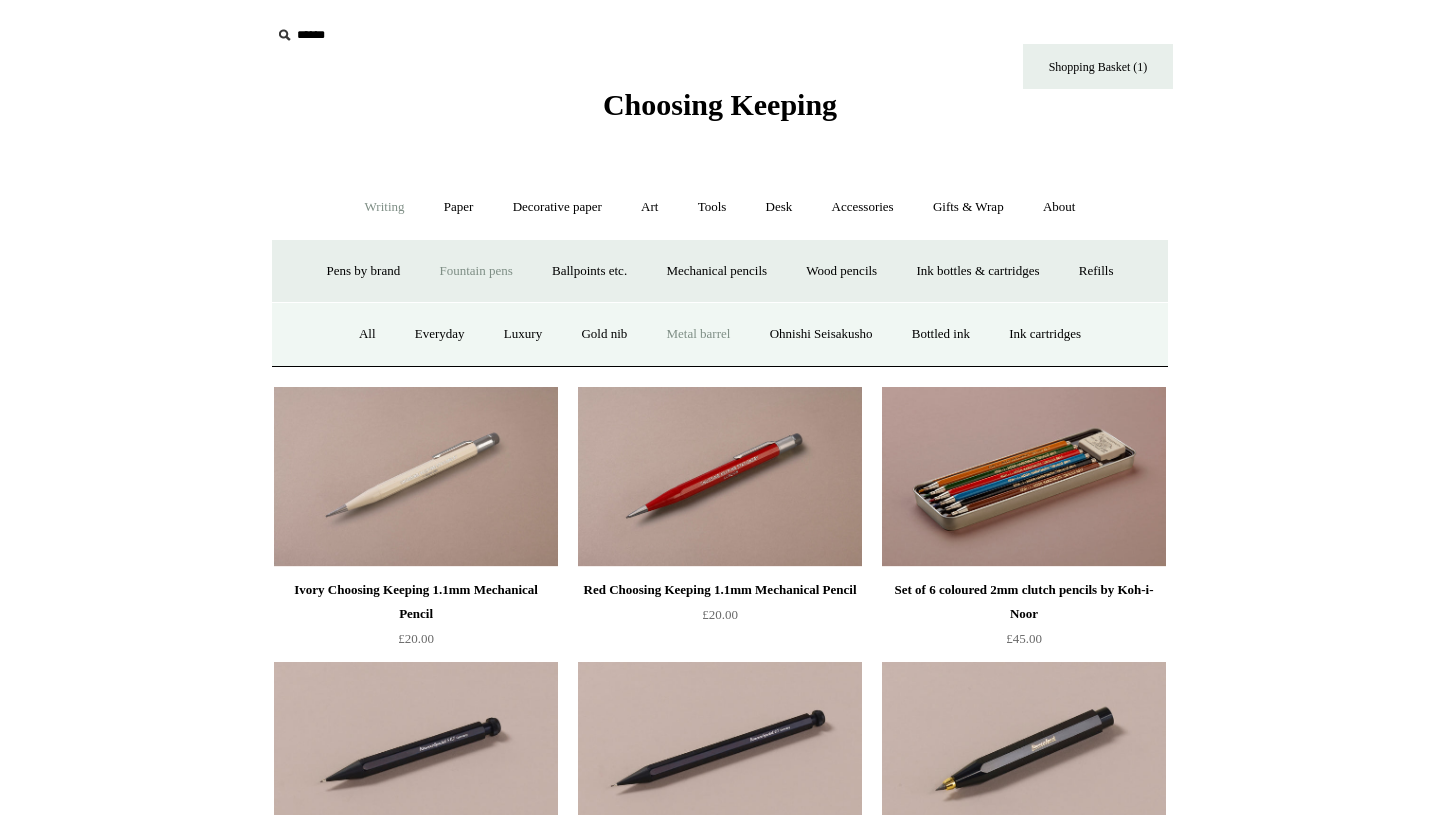 click on "Metal barrel" at bounding box center [699, 334] 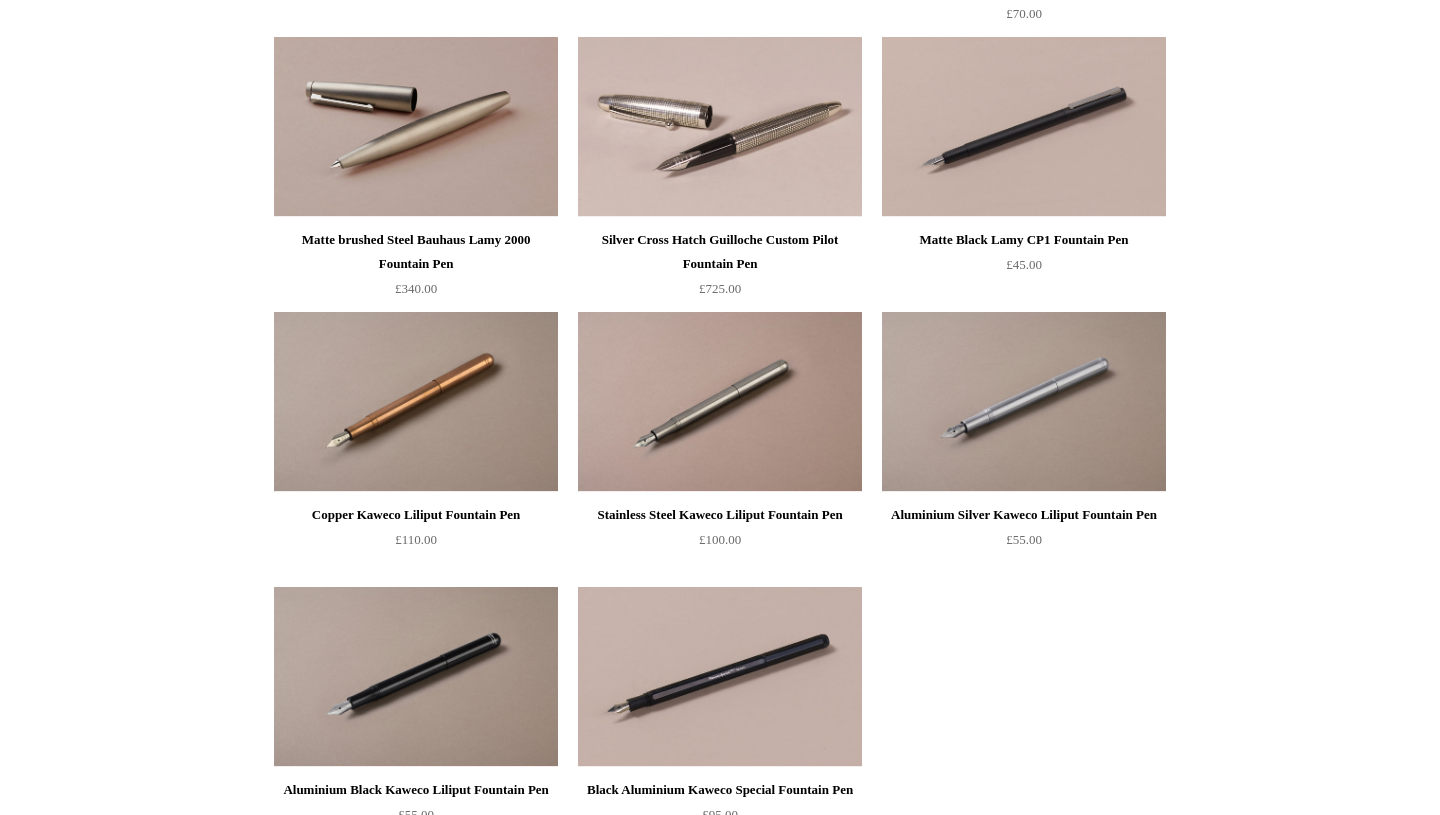 scroll, scrollTop: 0, scrollLeft: 0, axis: both 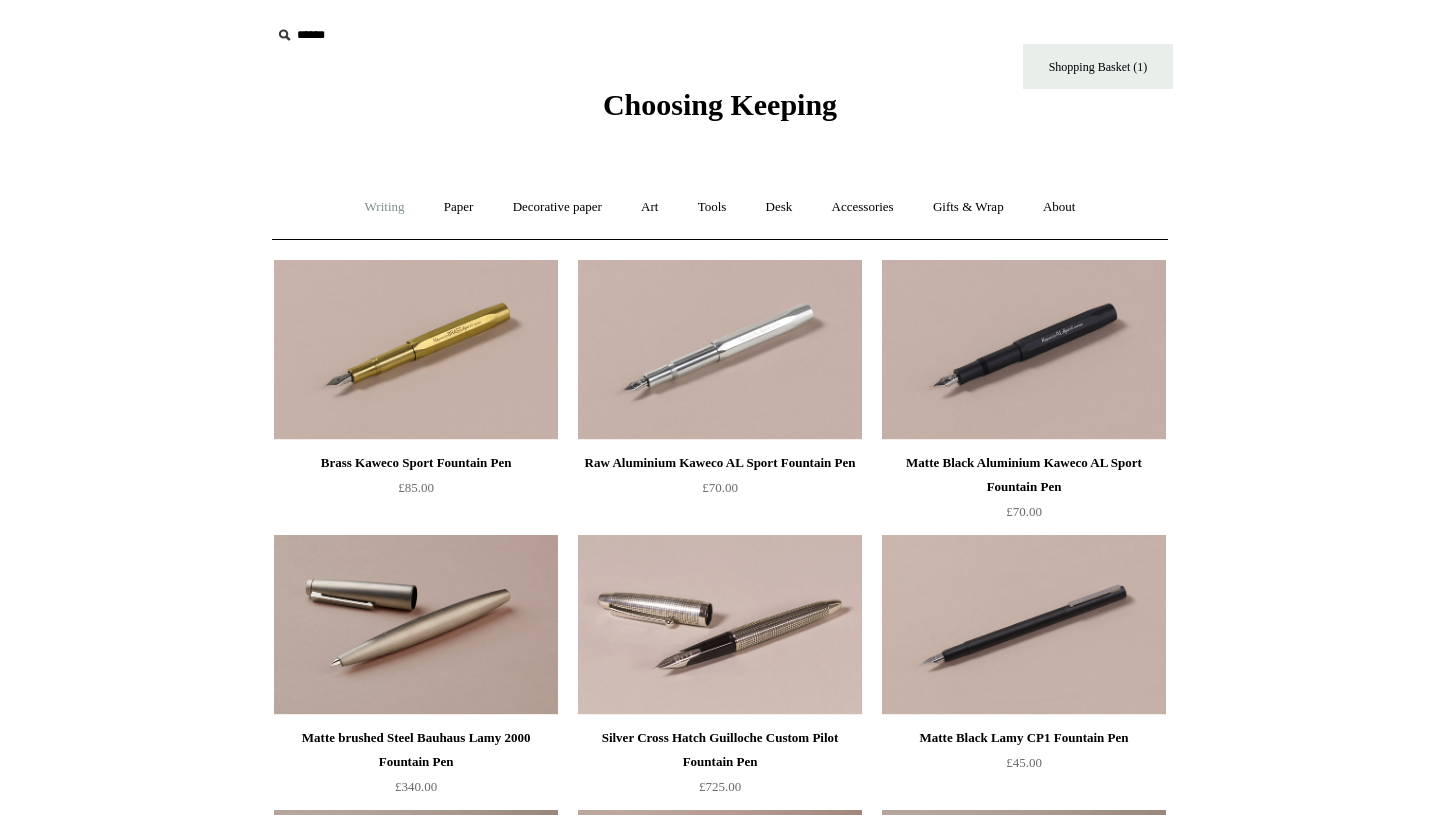 click on "Writing +" at bounding box center [385, 207] 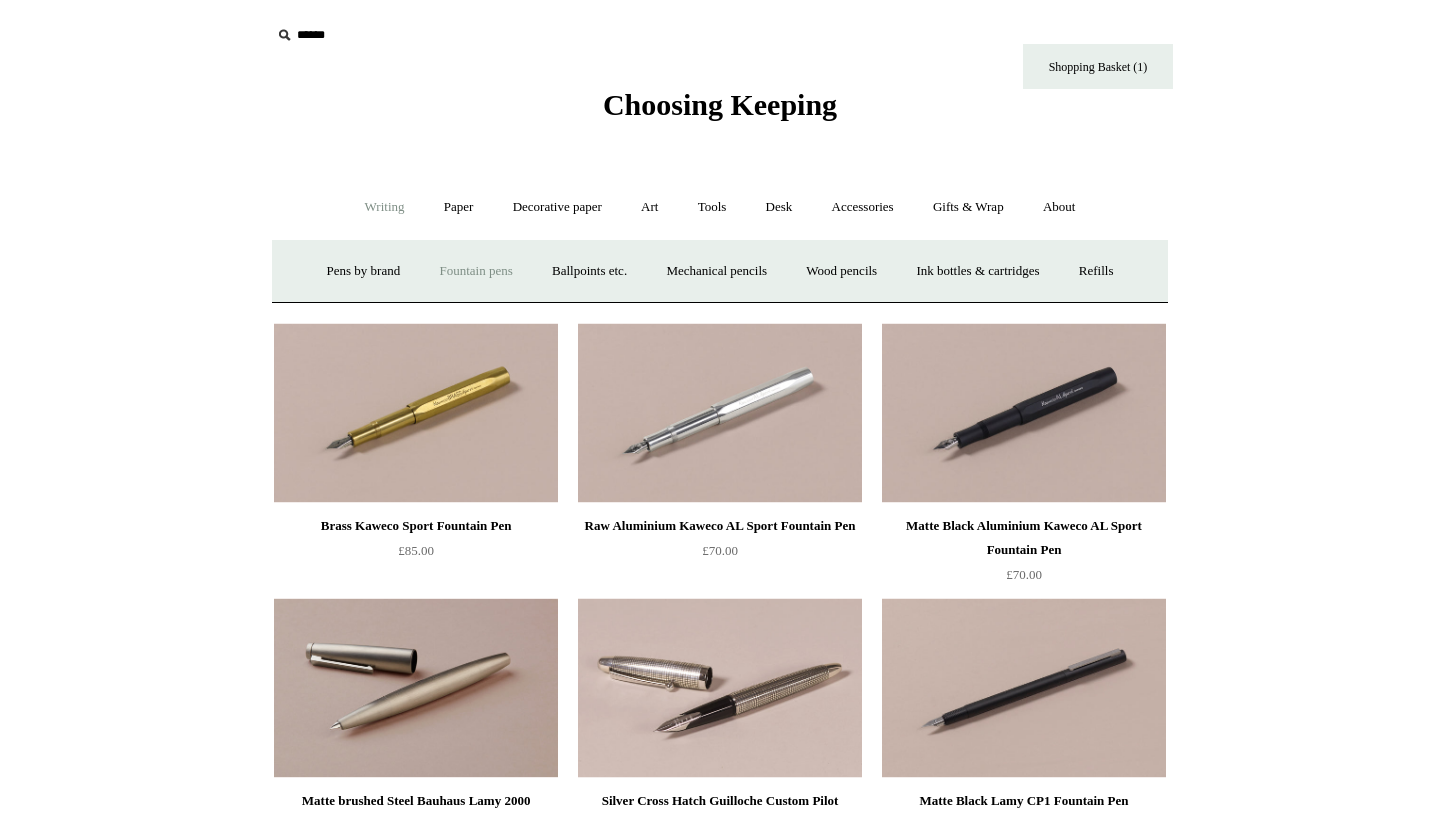 click on "Fountain pens +" at bounding box center [475, 271] 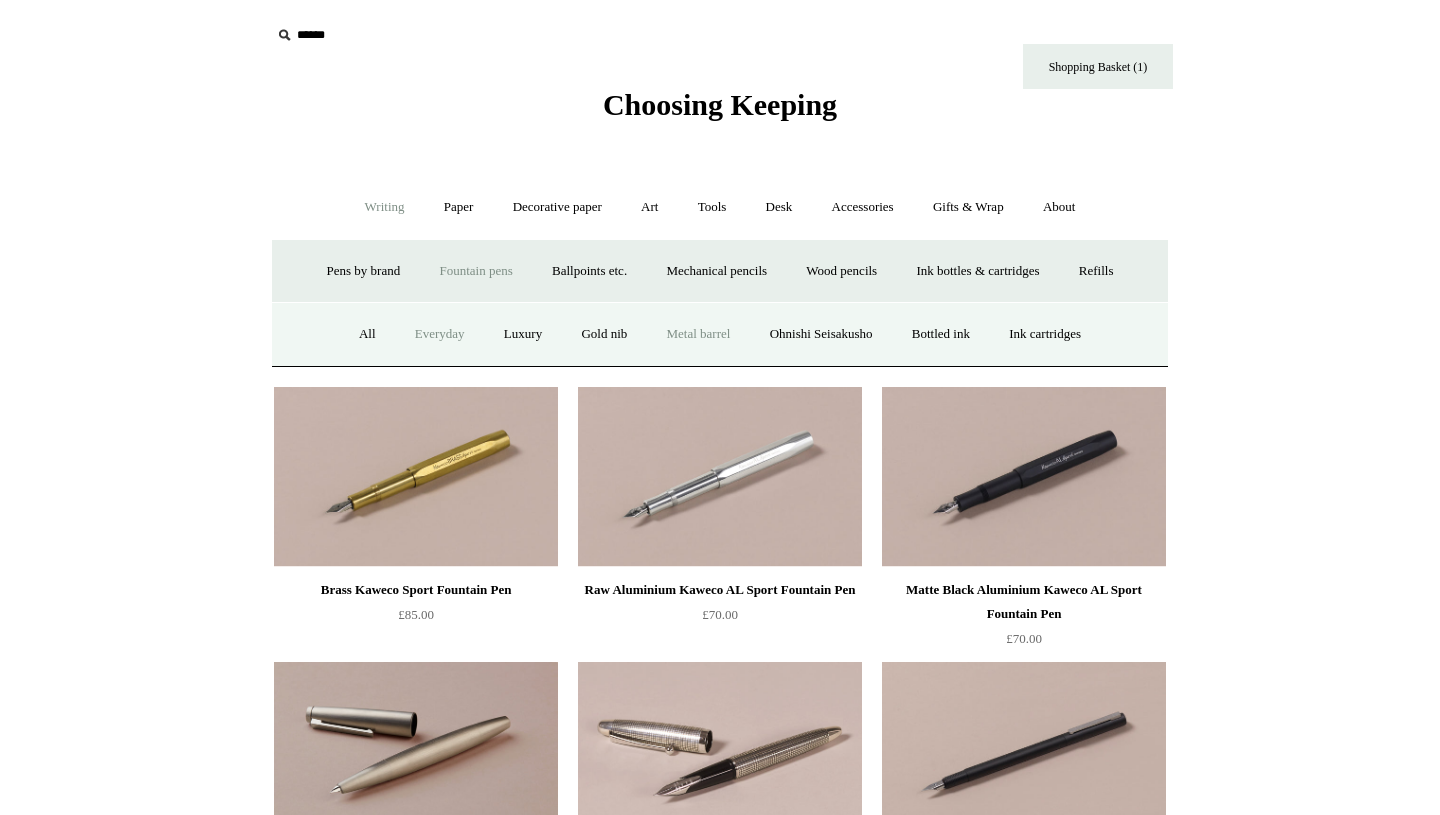 click on "Everyday" at bounding box center [440, 334] 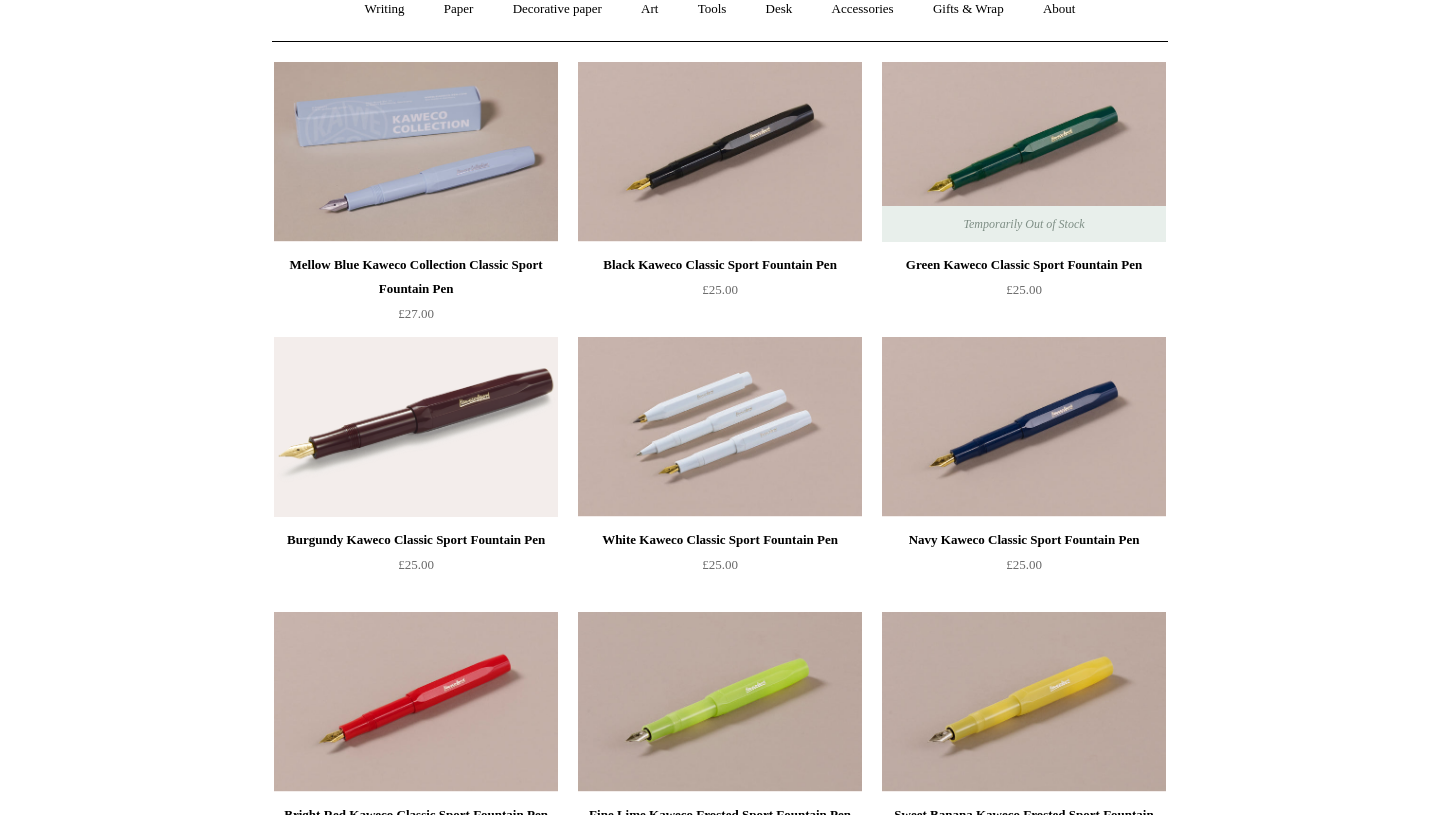 scroll, scrollTop: 0, scrollLeft: 0, axis: both 